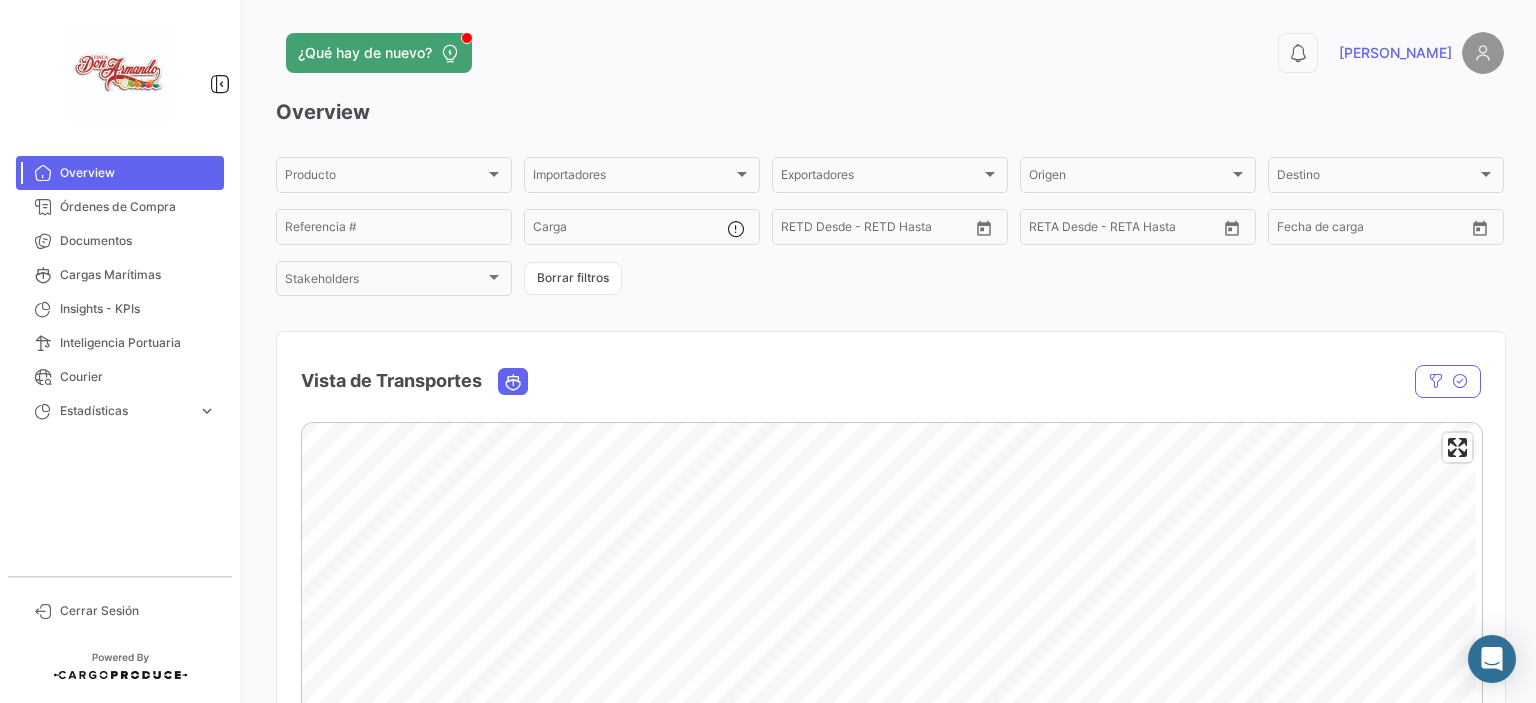 scroll, scrollTop: 0, scrollLeft: 0, axis: both 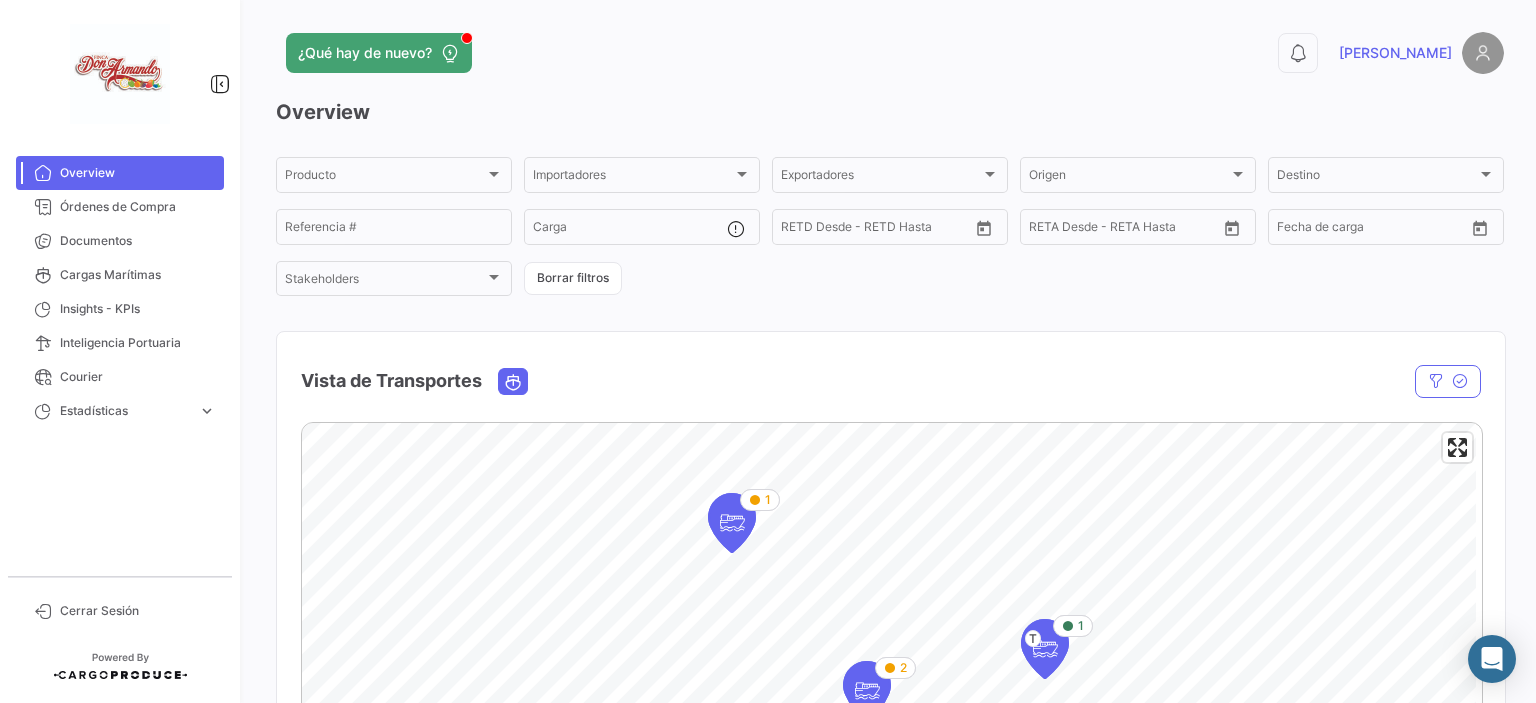 click 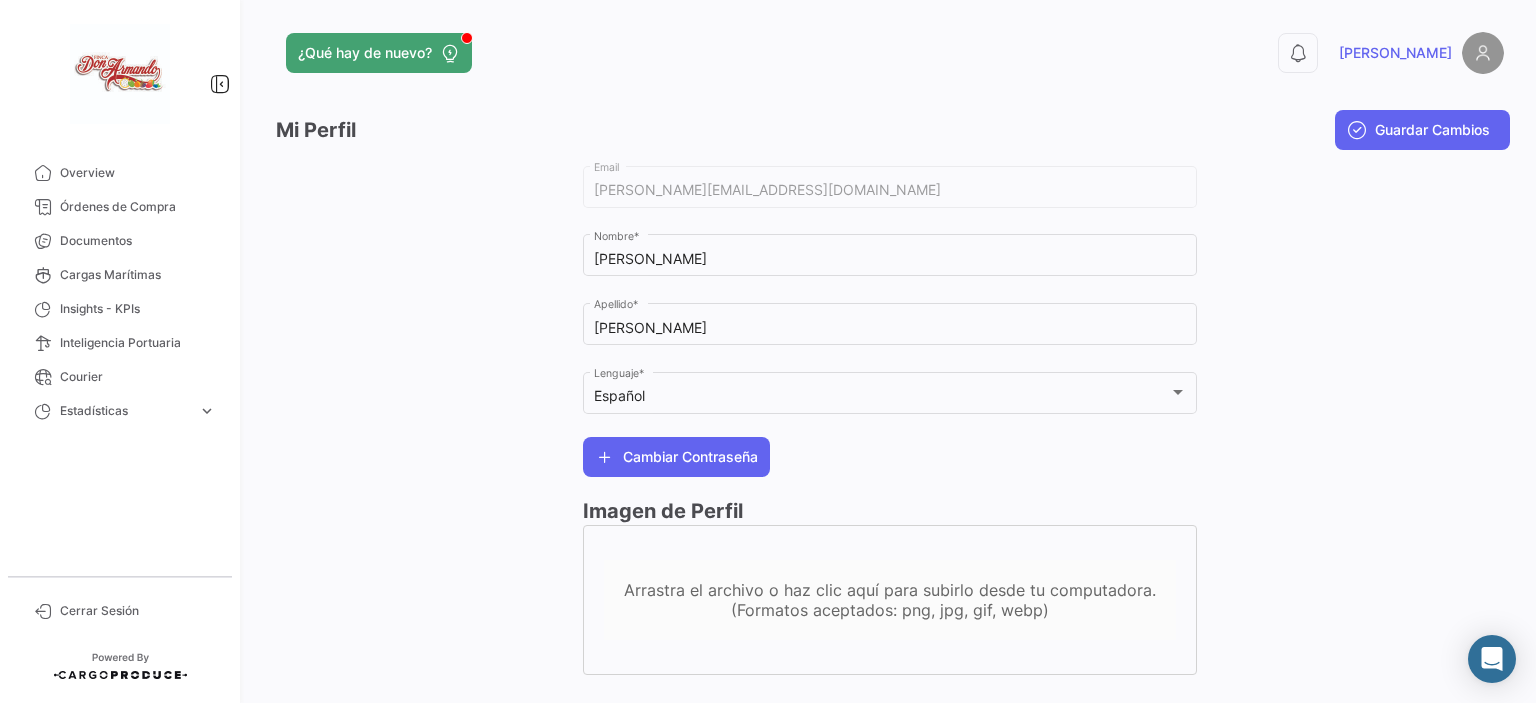 click on "Arrastra el archivo o haz clic aquí para subirlo desde tu computadora.(Formatos aceptados: png, jpg, gif, webp)" 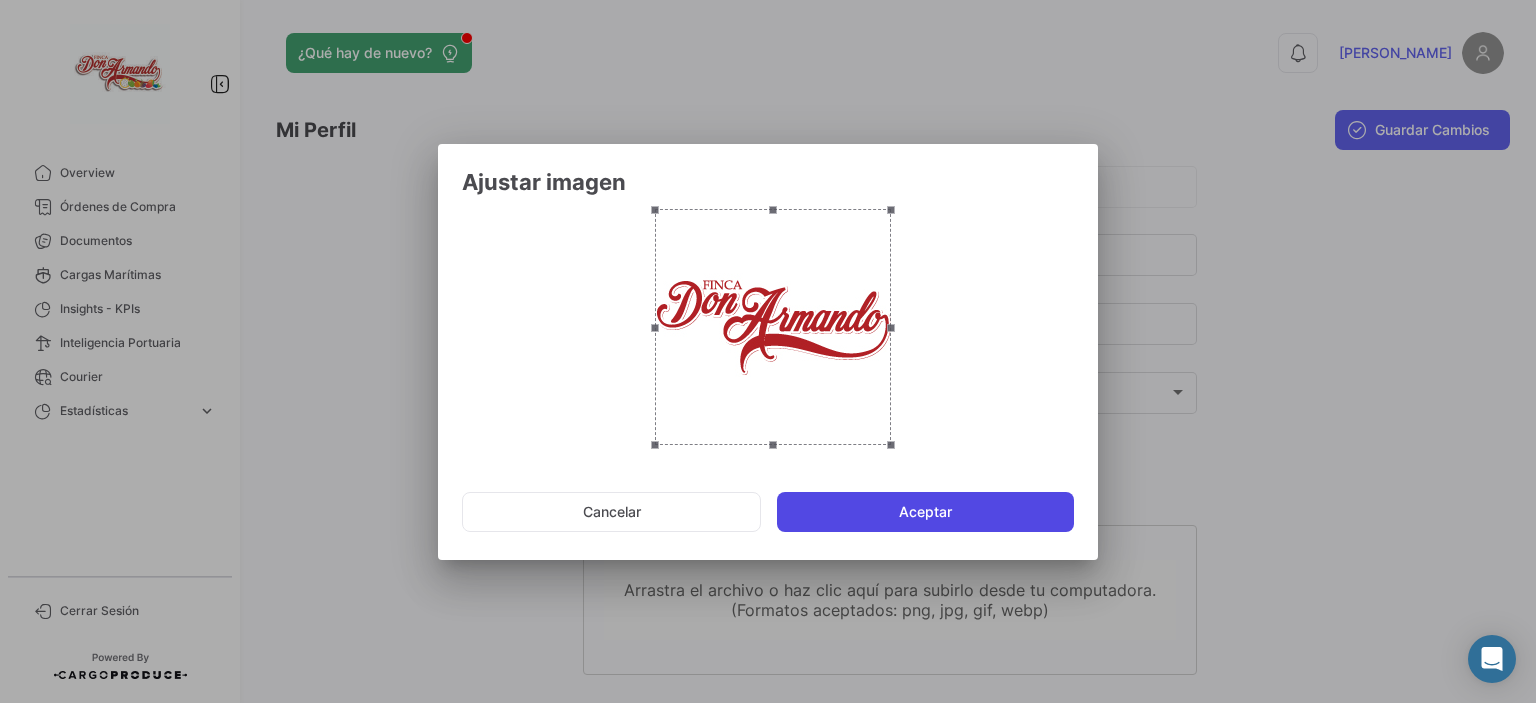 click on "Aceptar" 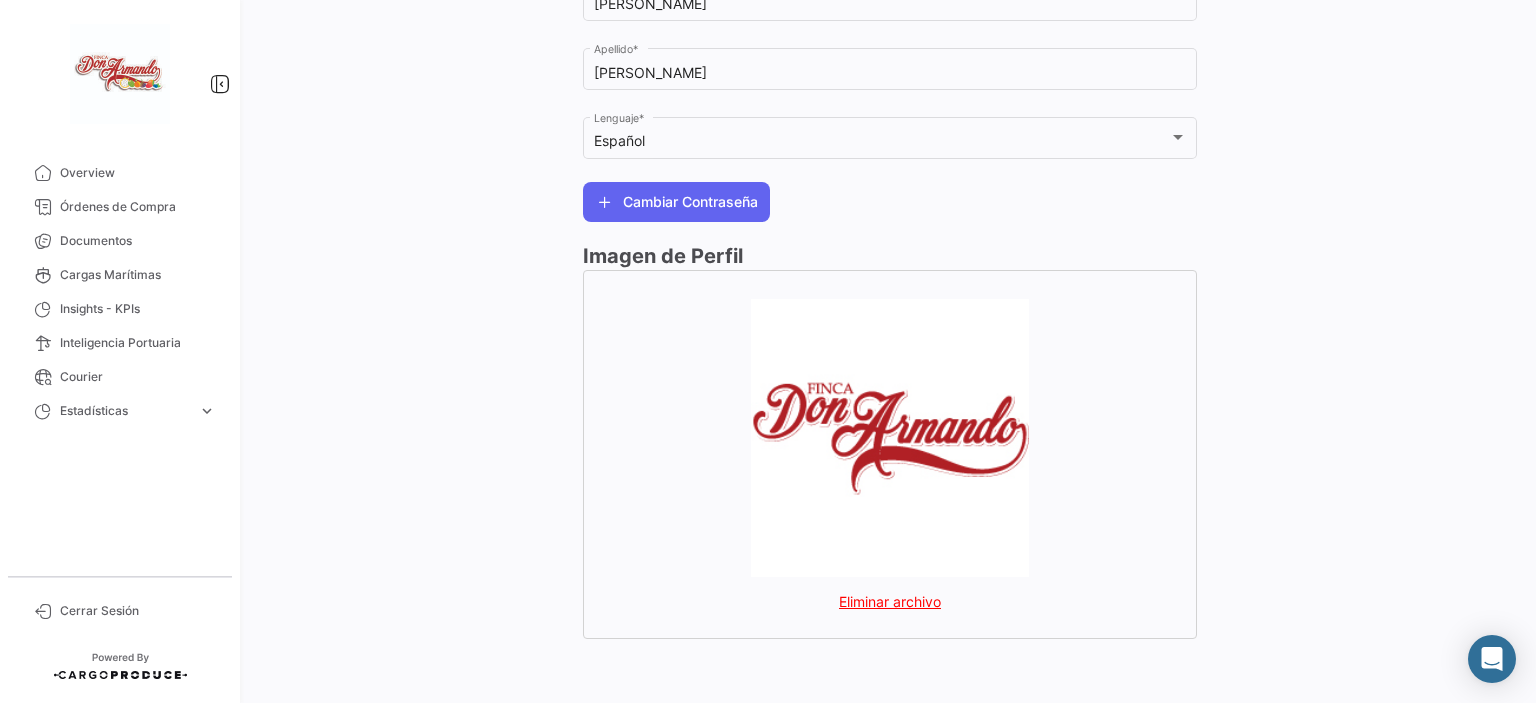 scroll, scrollTop: 0, scrollLeft: 0, axis: both 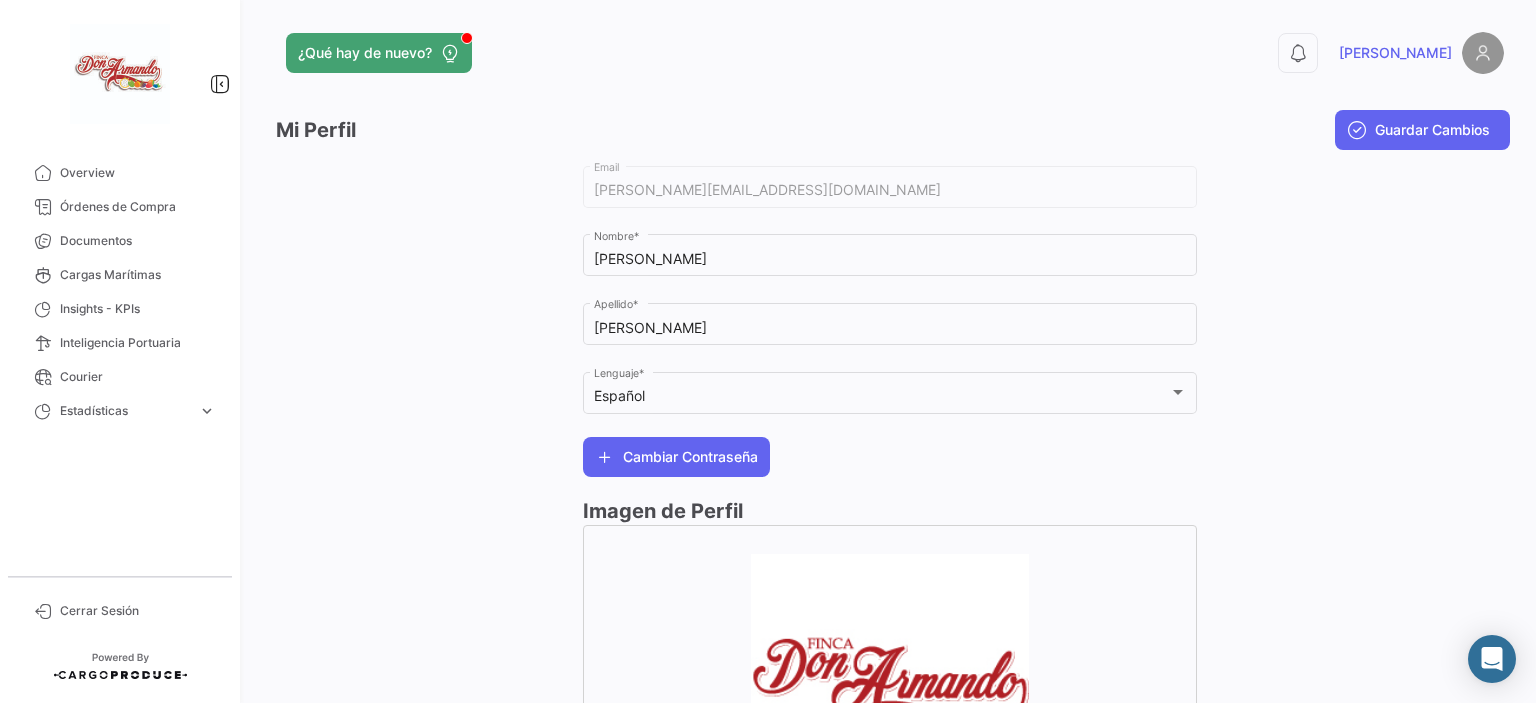 drag, startPoint x: 1526, startPoint y: 250, endPoint x: 1535, endPoint y: 486, distance: 236.17155 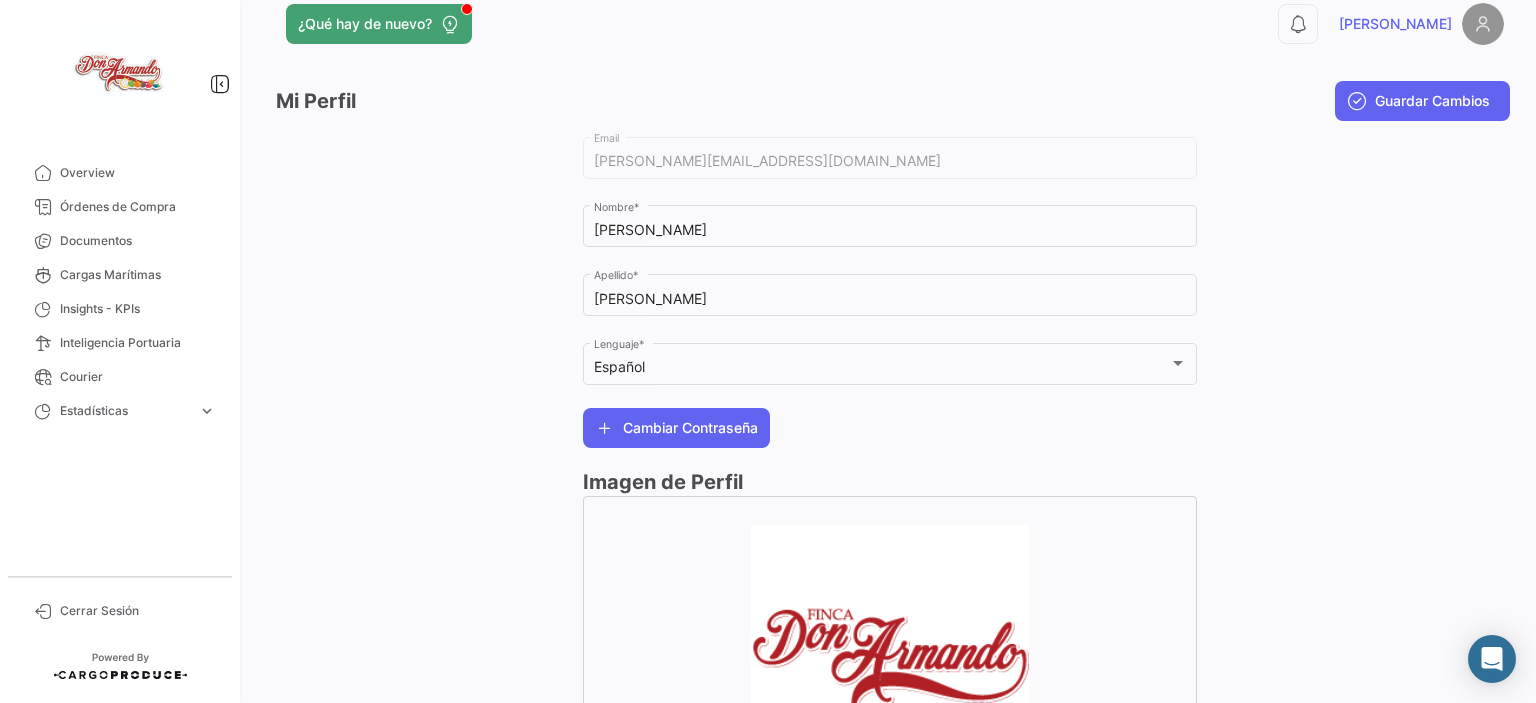 scroll, scrollTop: 0, scrollLeft: 0, axis: both 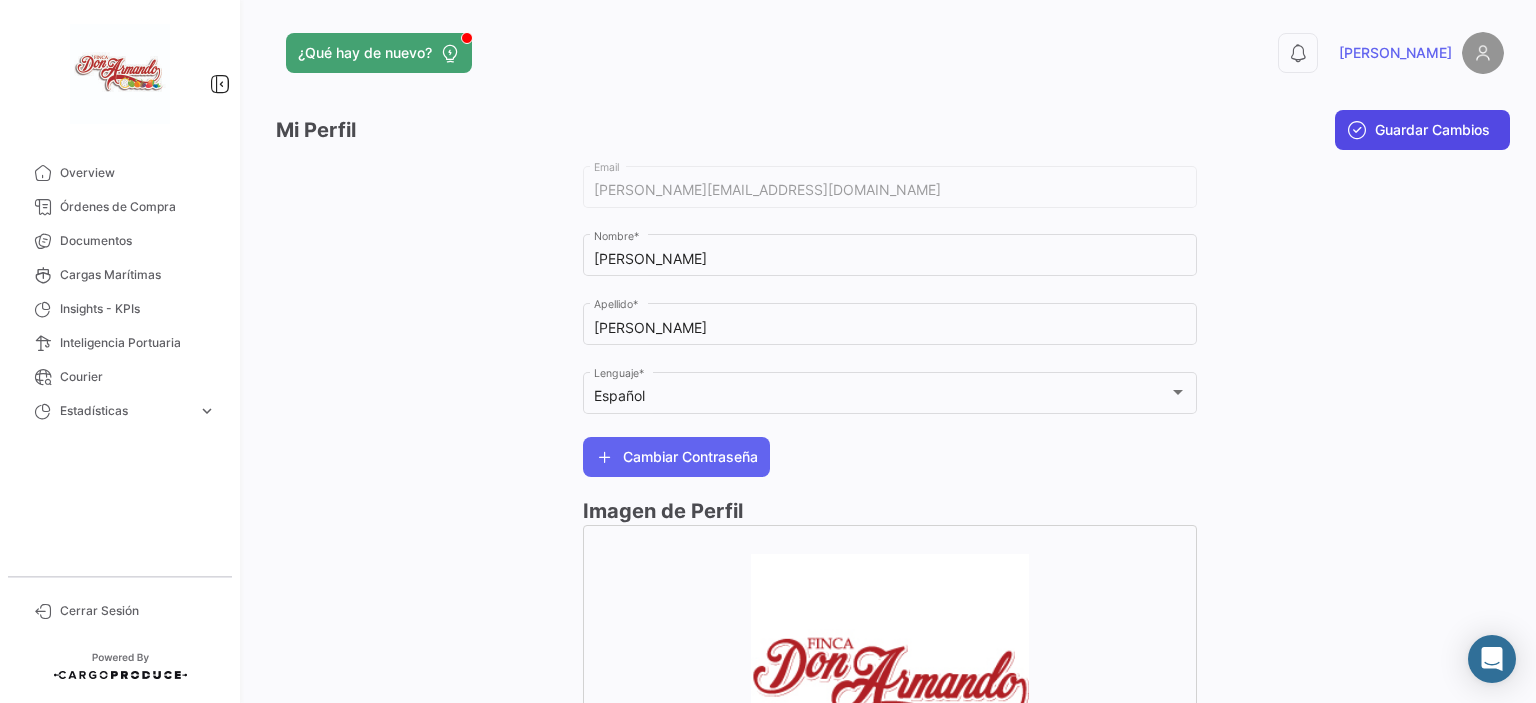 click on "Guardar Cambios" 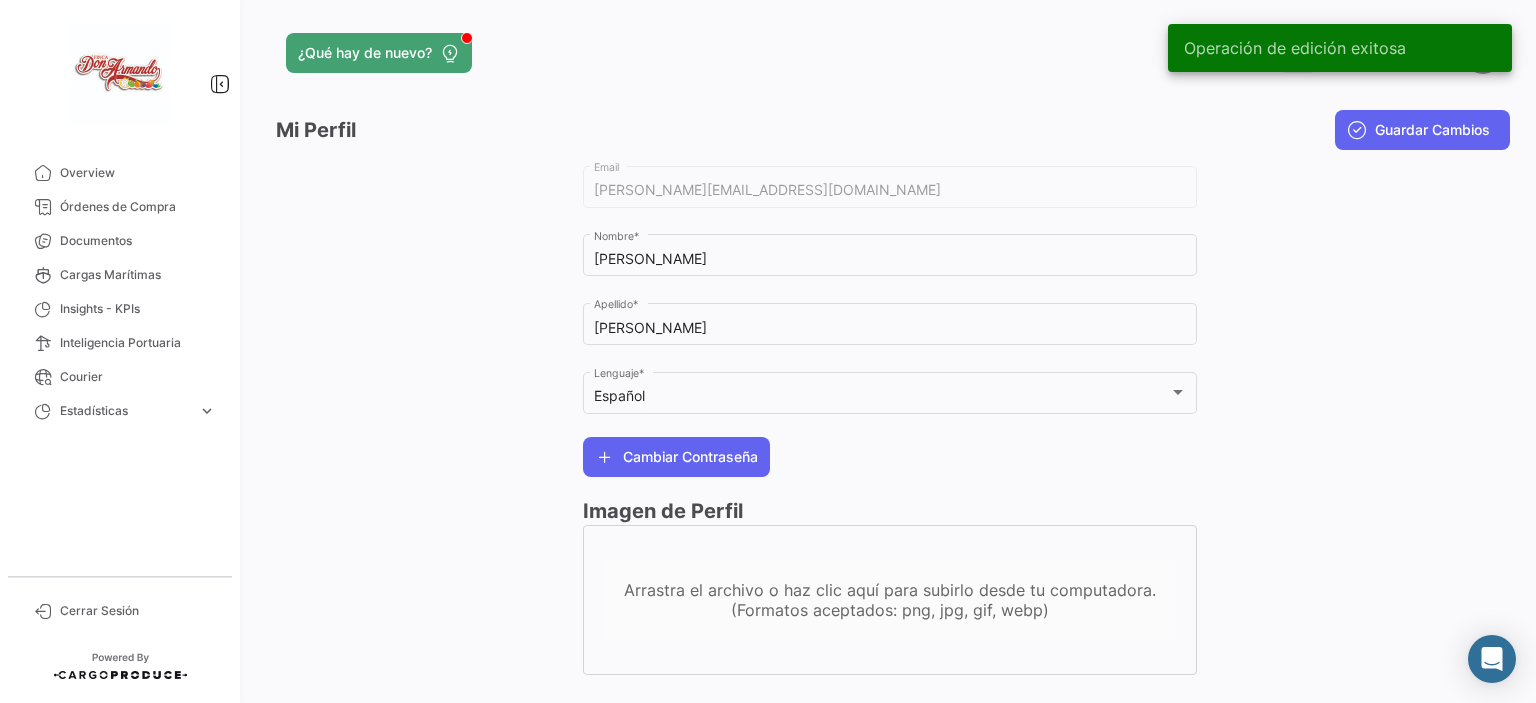 click 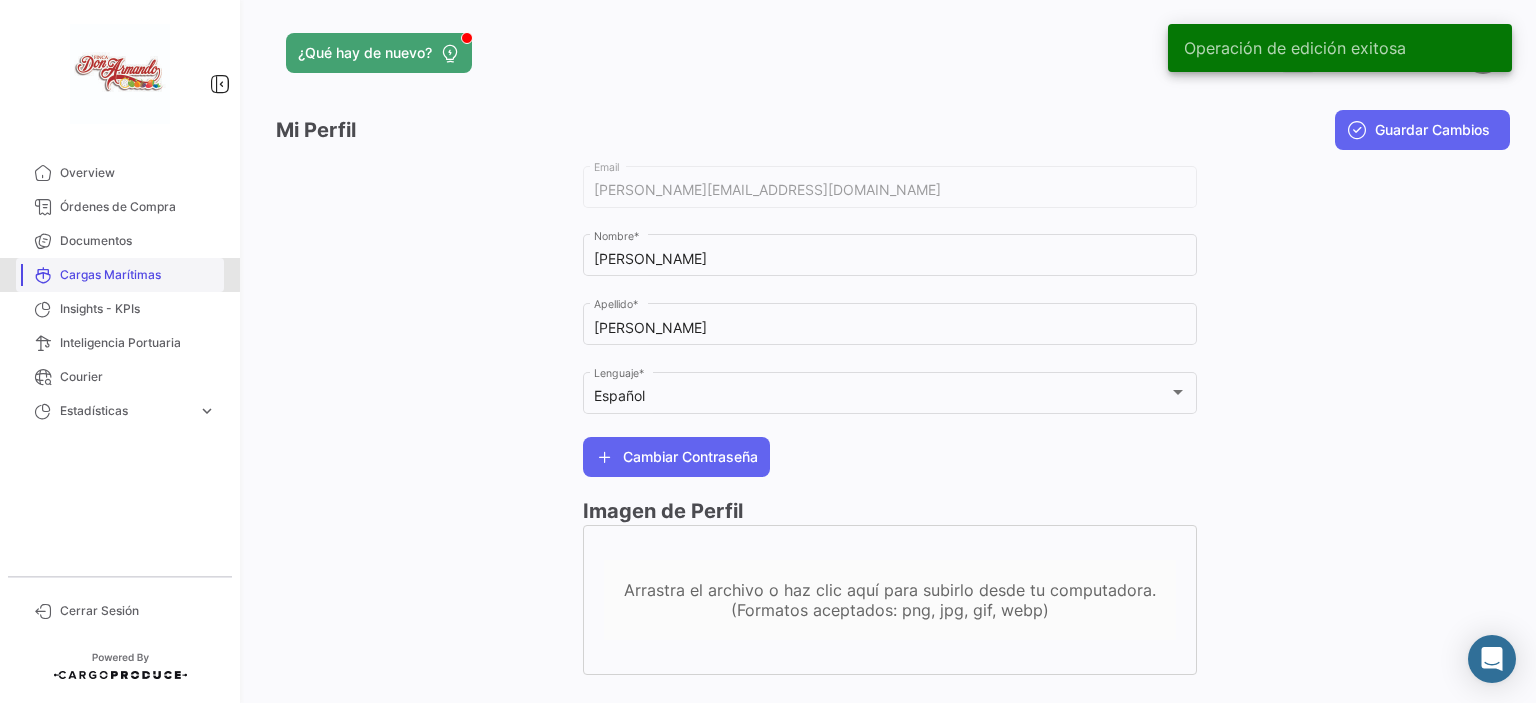 click on "Cargas Marítimas" at bounding box center (138, 275) 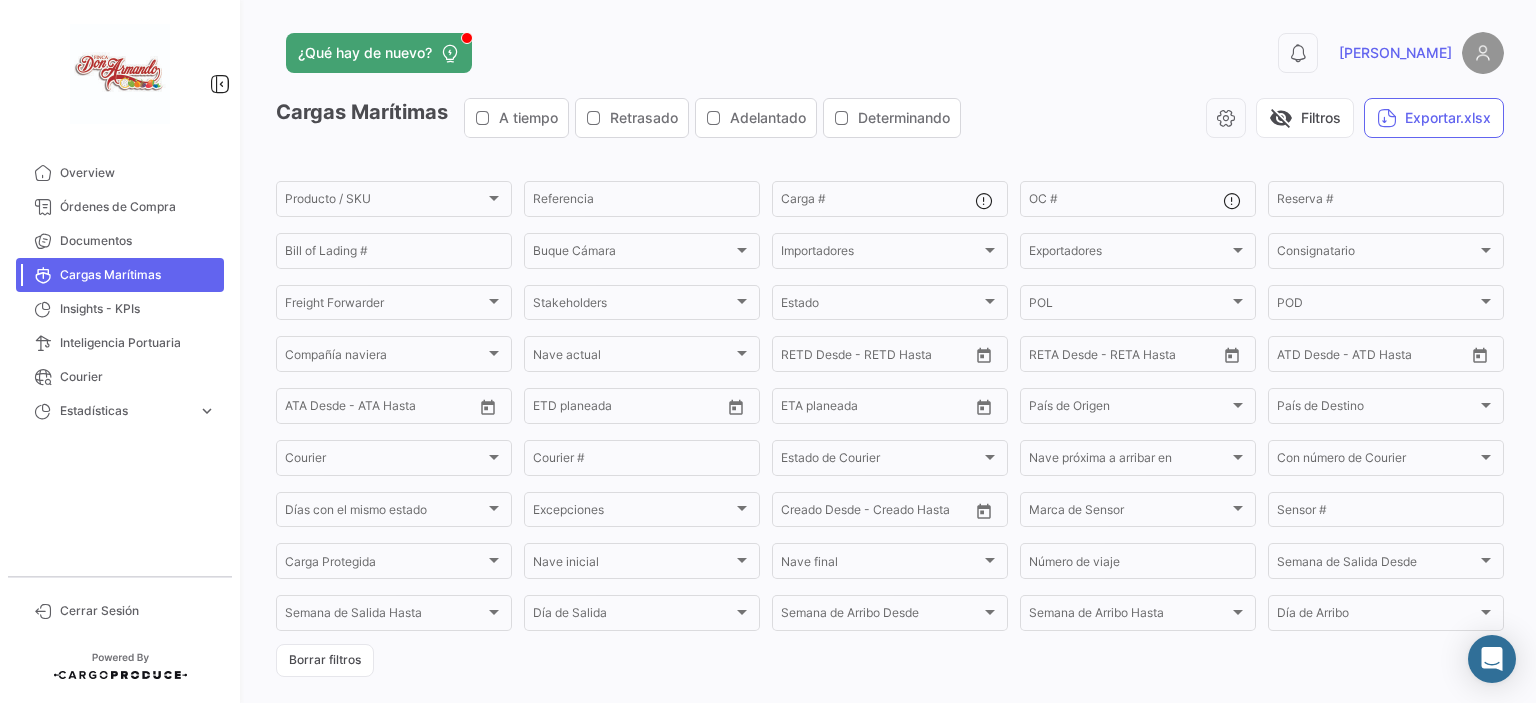 click 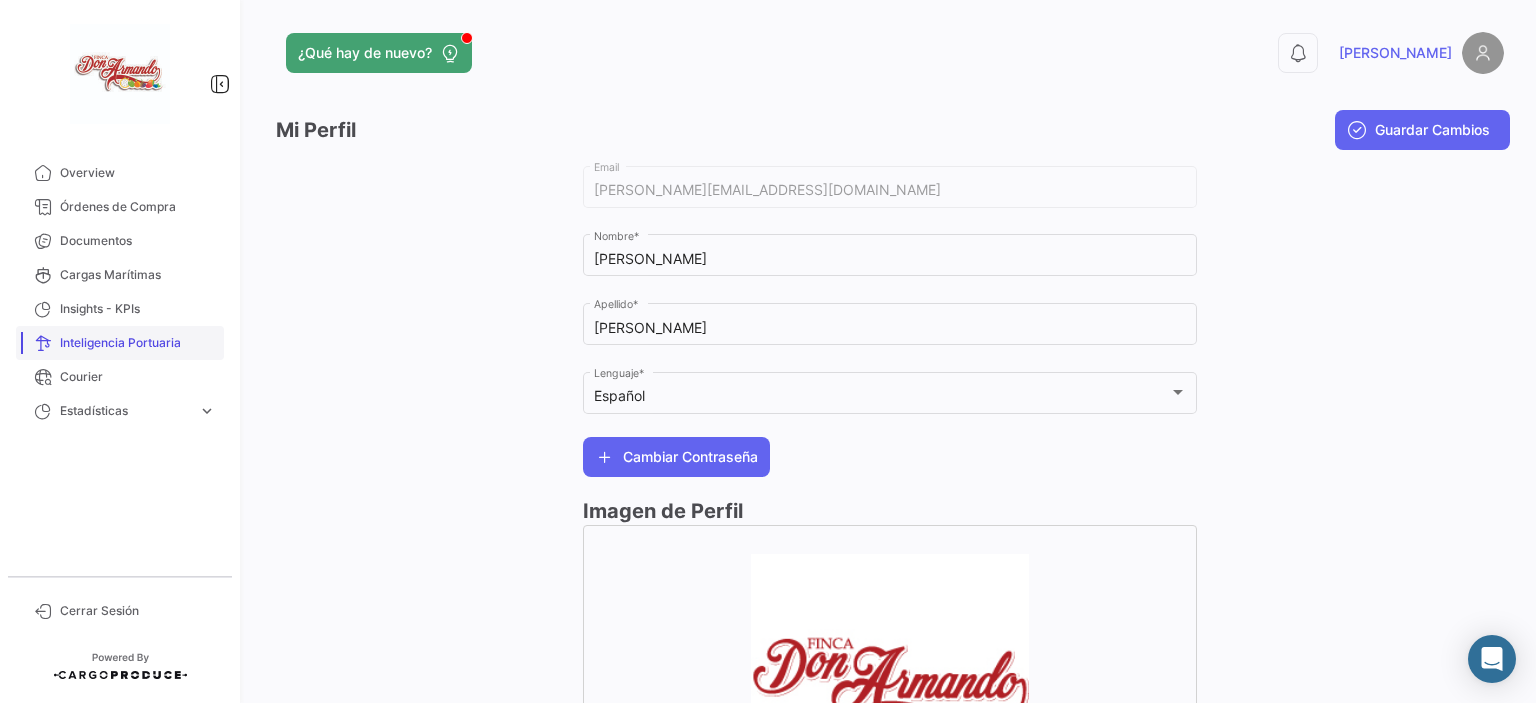 click on "Inteligencia Portuaria" at bounding box center [138, 343] 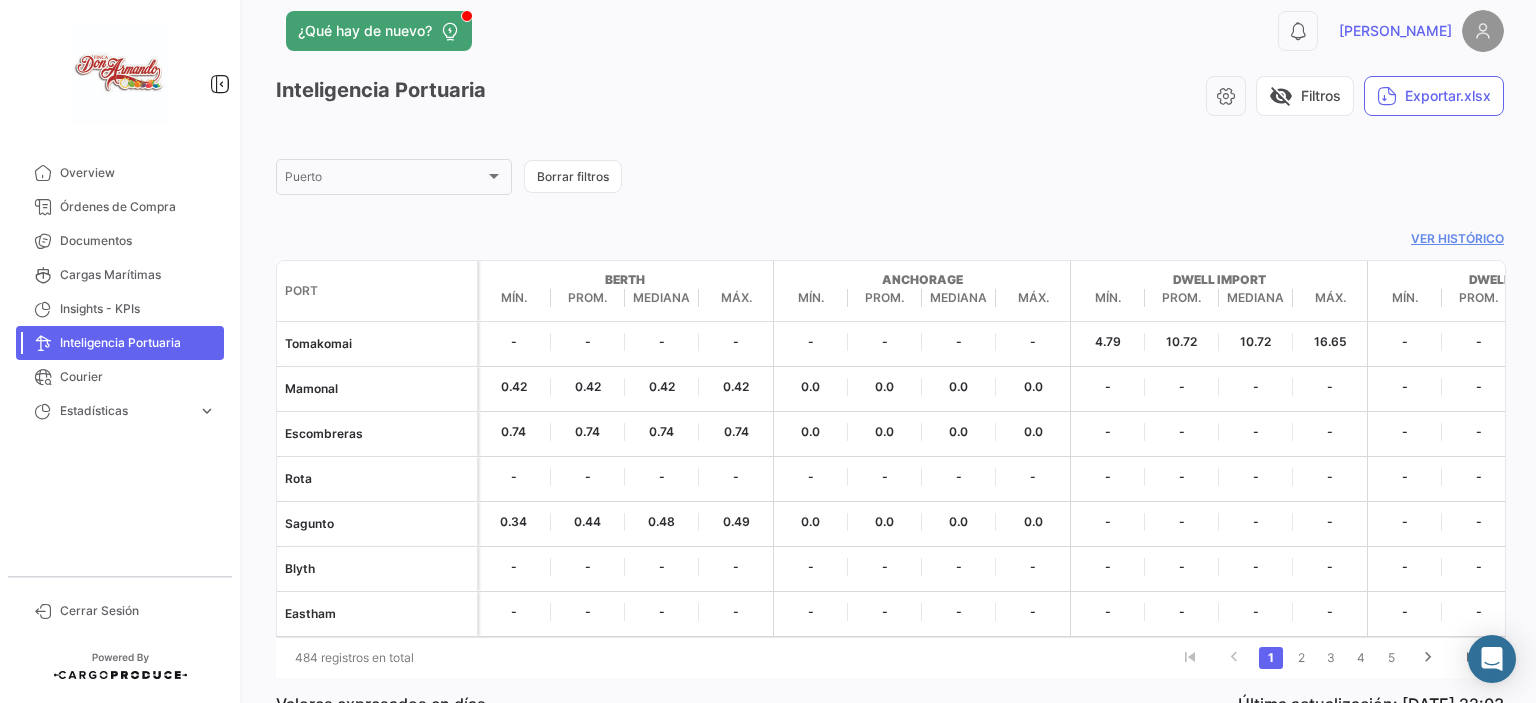 scroll, scrollTop: 0, scrollLeft: 0, axis: both 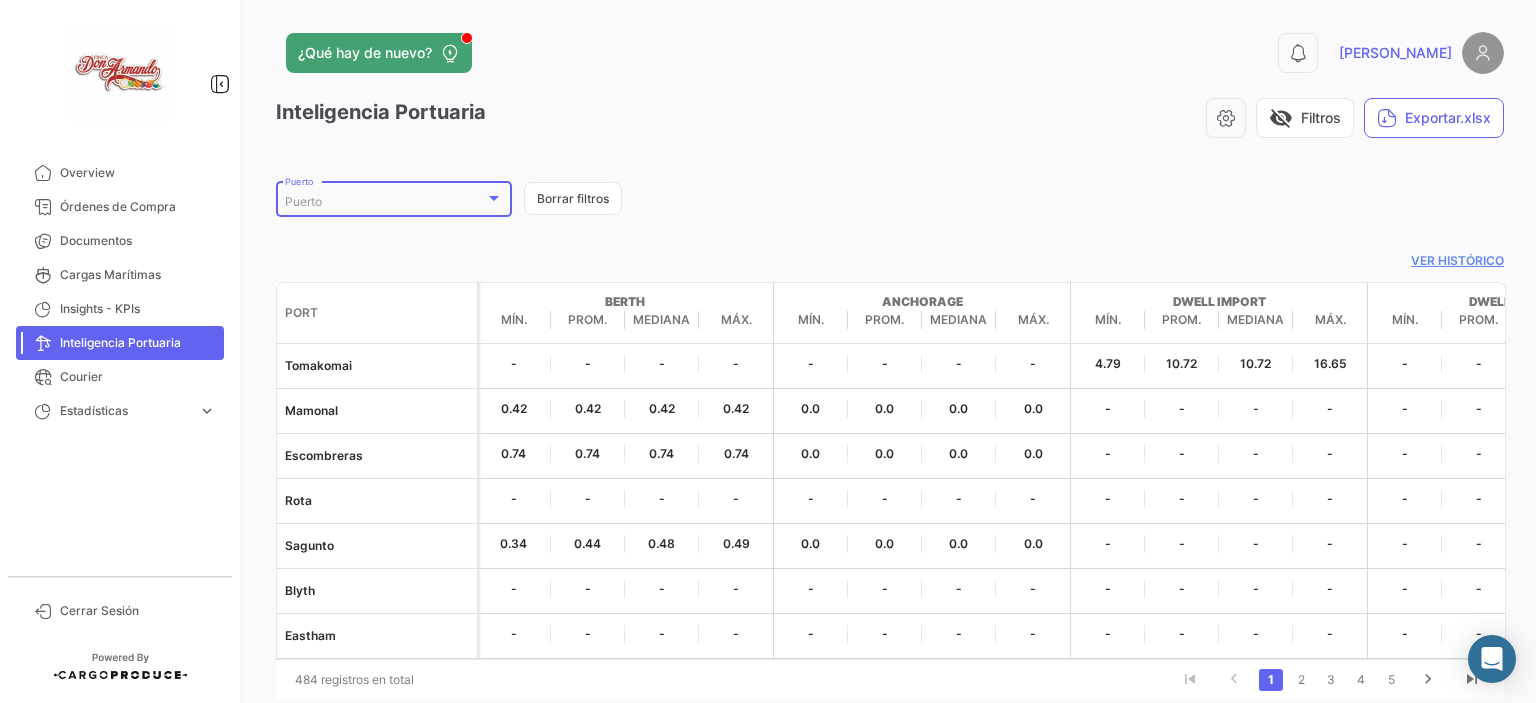 click at bounding box center (494, 198) 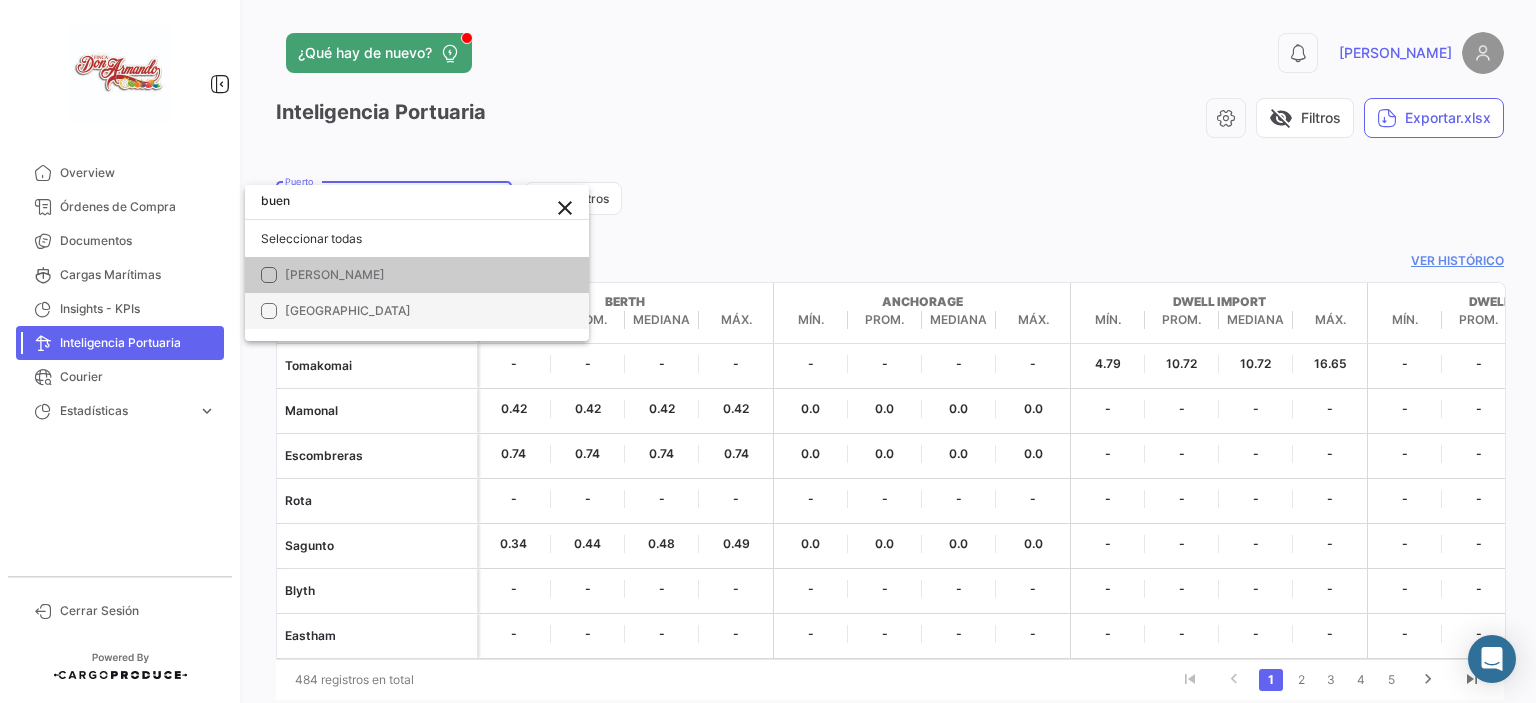 type on "buen" 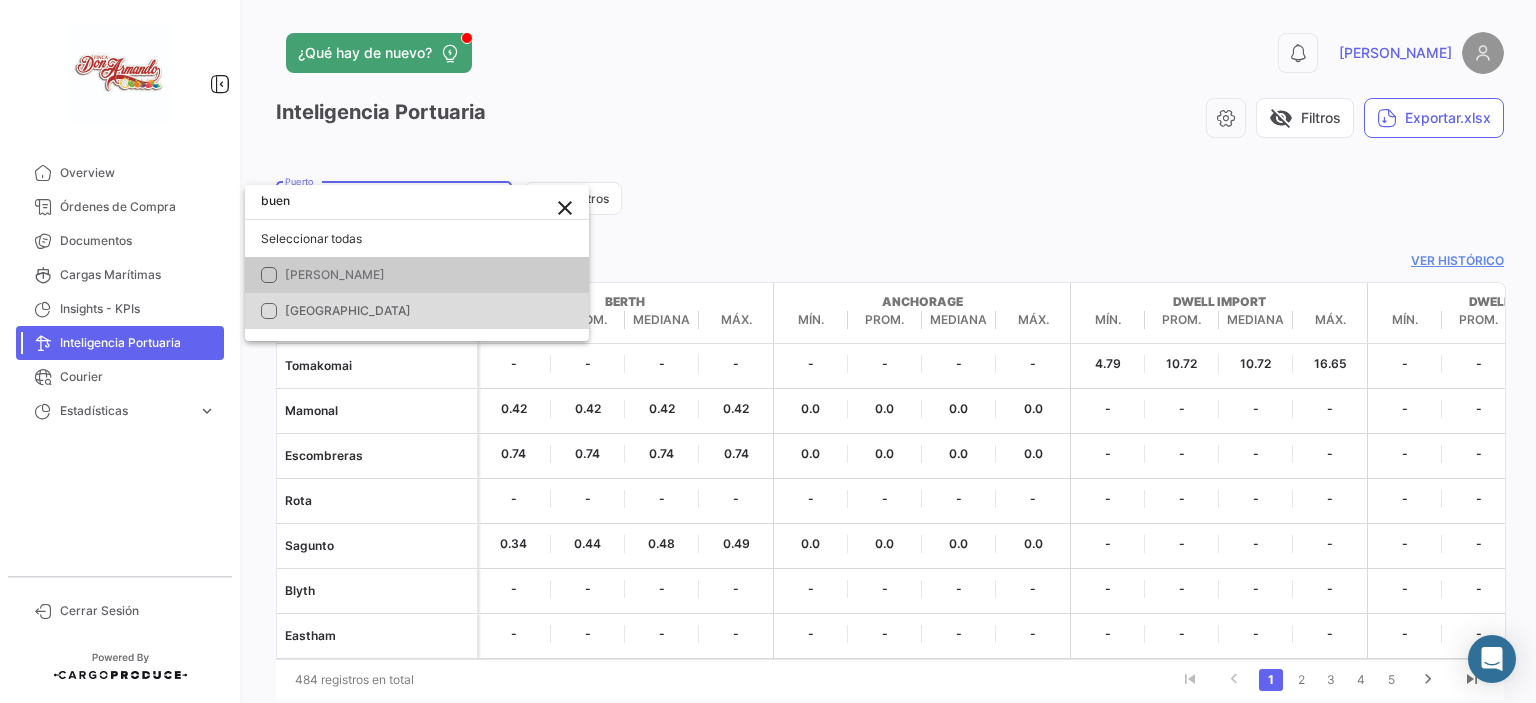 click on "[GEOGRAPHIC_DATA]" at bounding box center (425, 311) 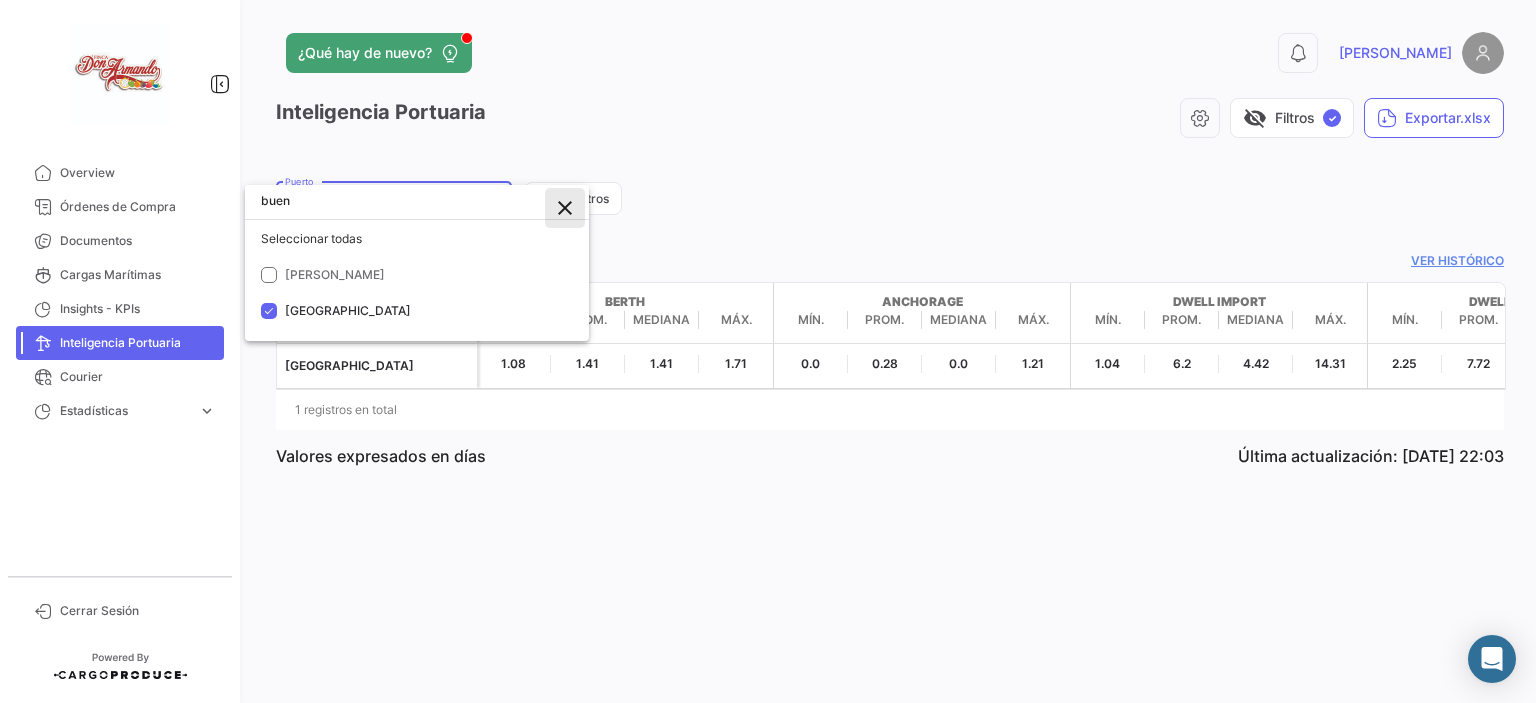 click on "close" at bounding box center (565, 208) 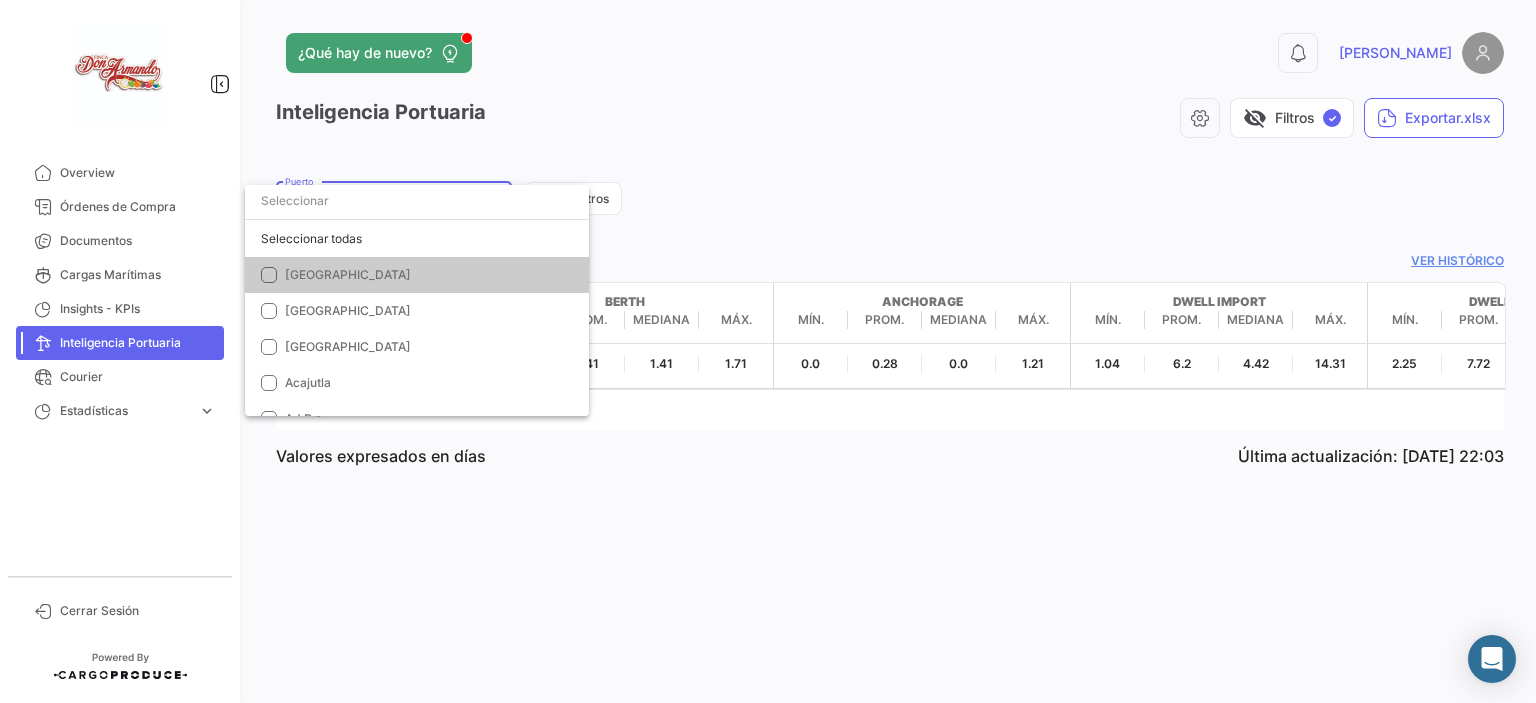 click at bounding box center (768, 351) 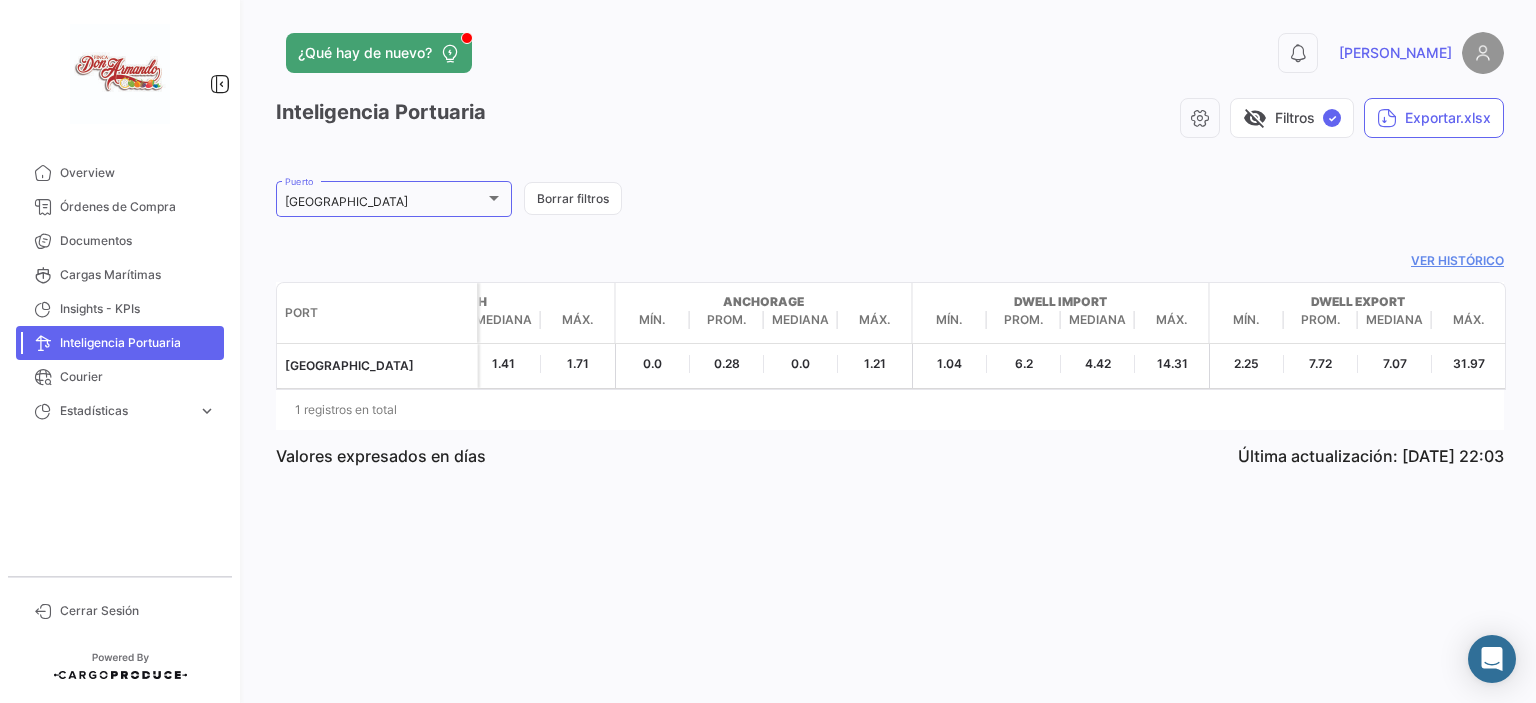 scroll, scrollTop: 0, scrollLeft: 108, axis: horizontal 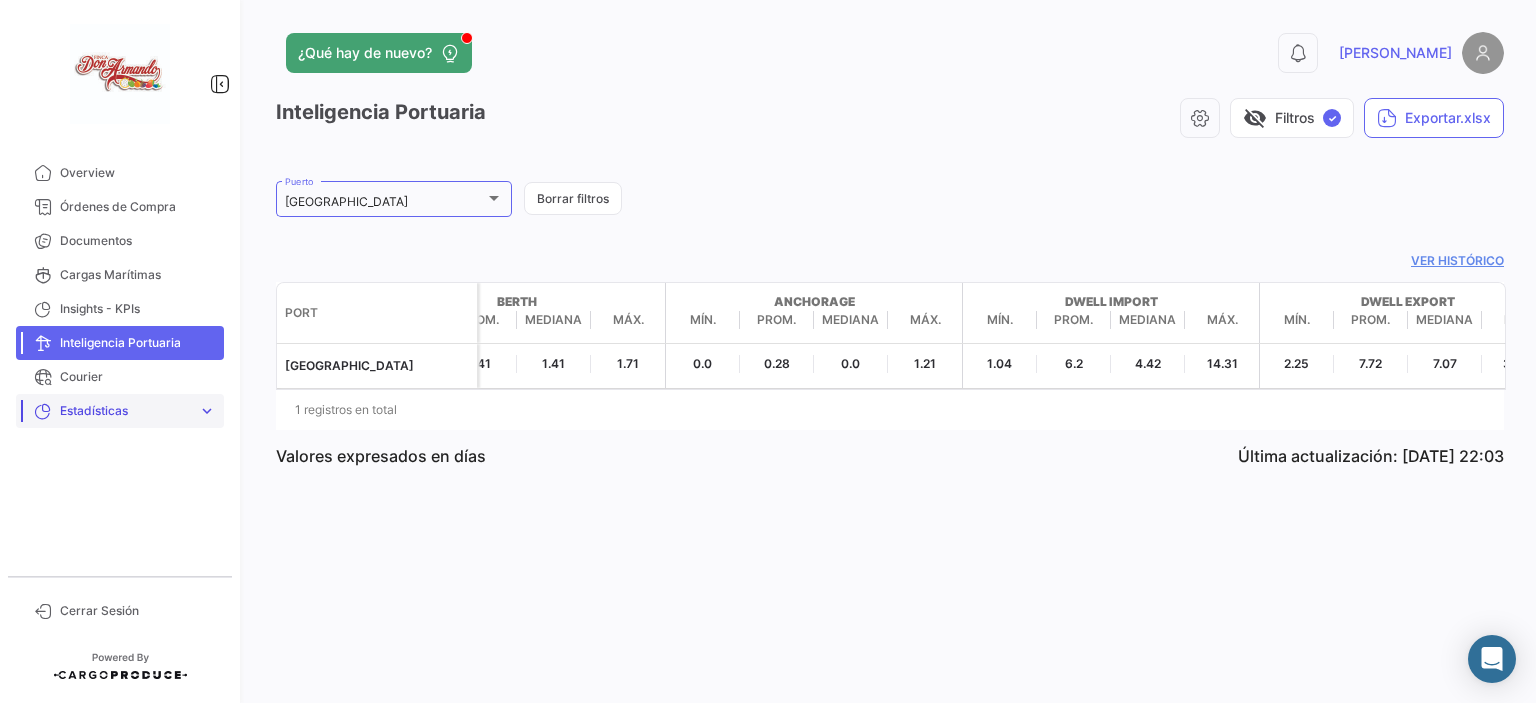 click on "expand_more" at bounding box center [207, 411] 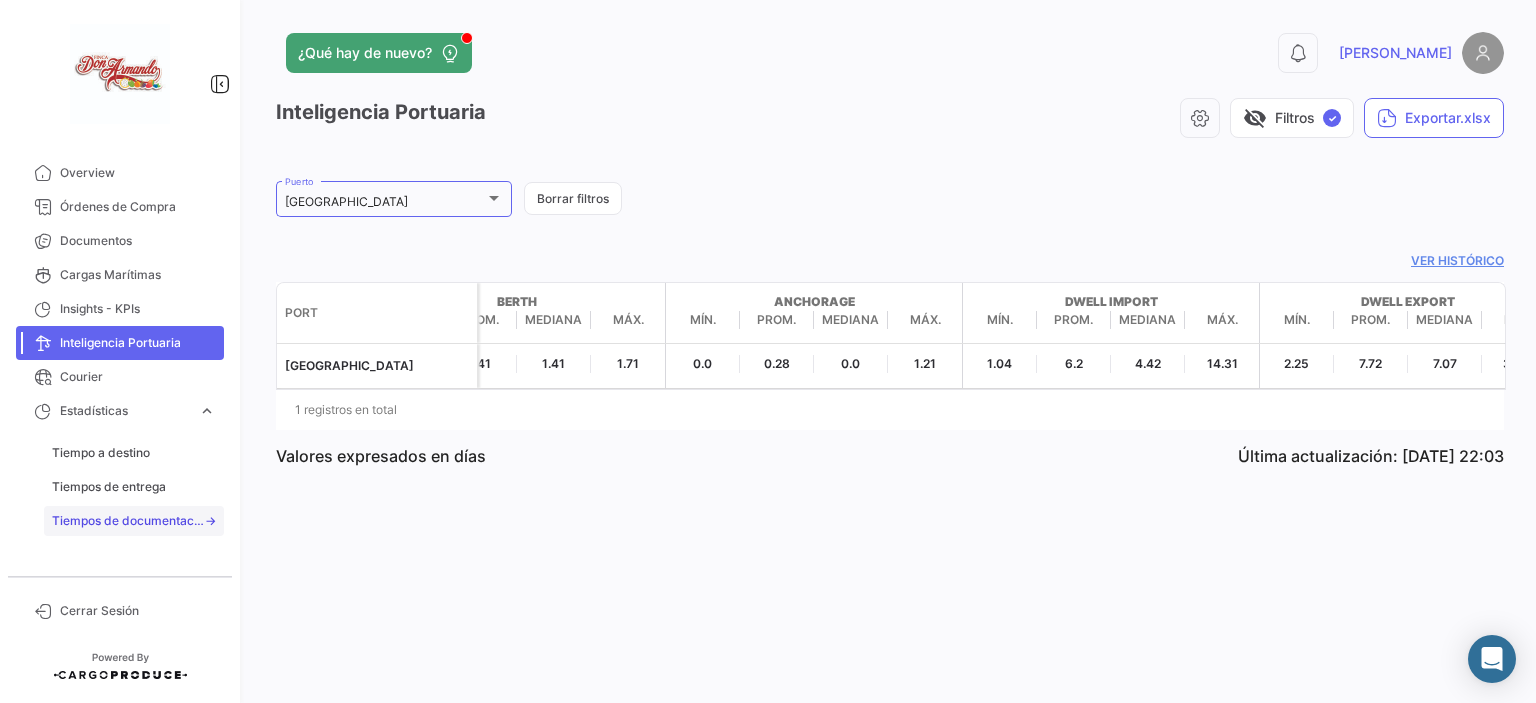 click on "Tiempos de documentación" at bounding box center [128, 521] 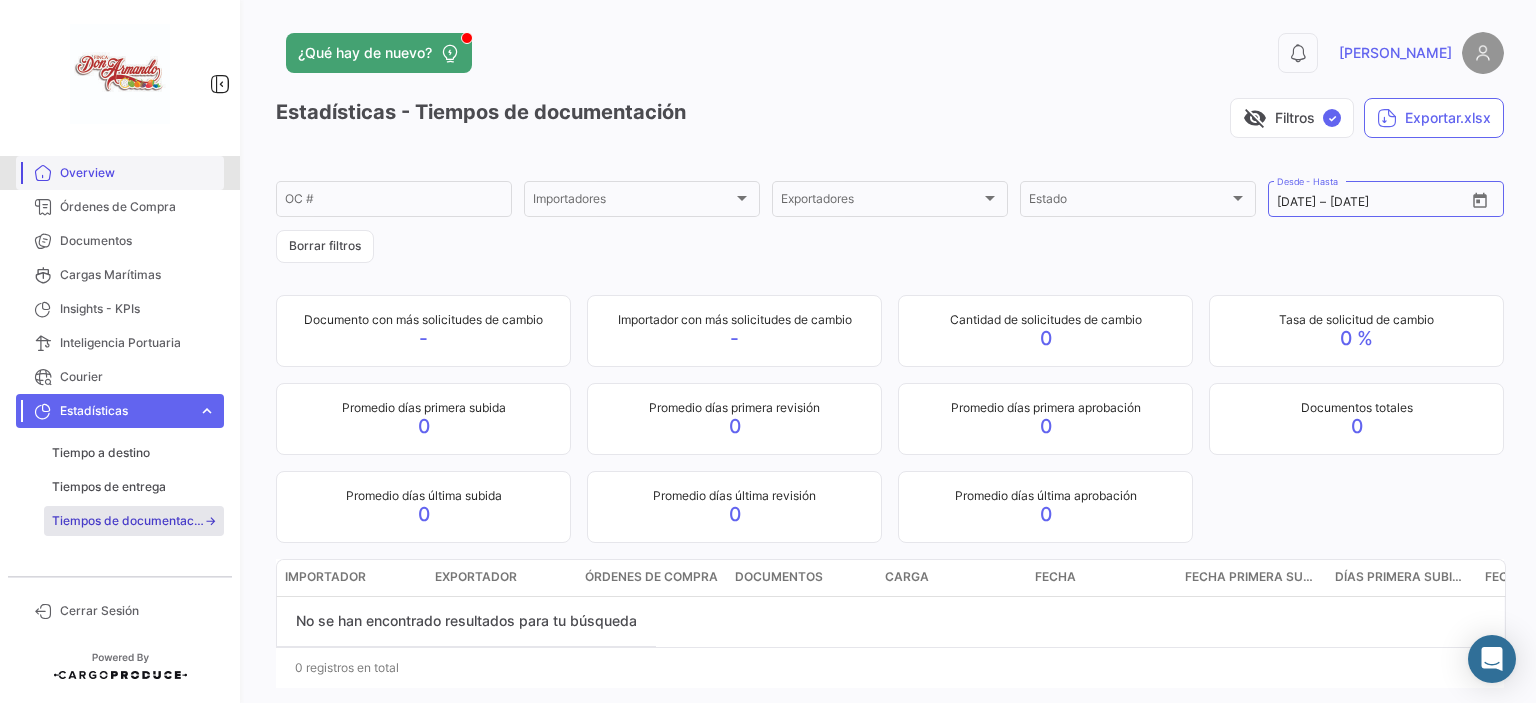 click on "Overview" at bounding box center (138, 173) 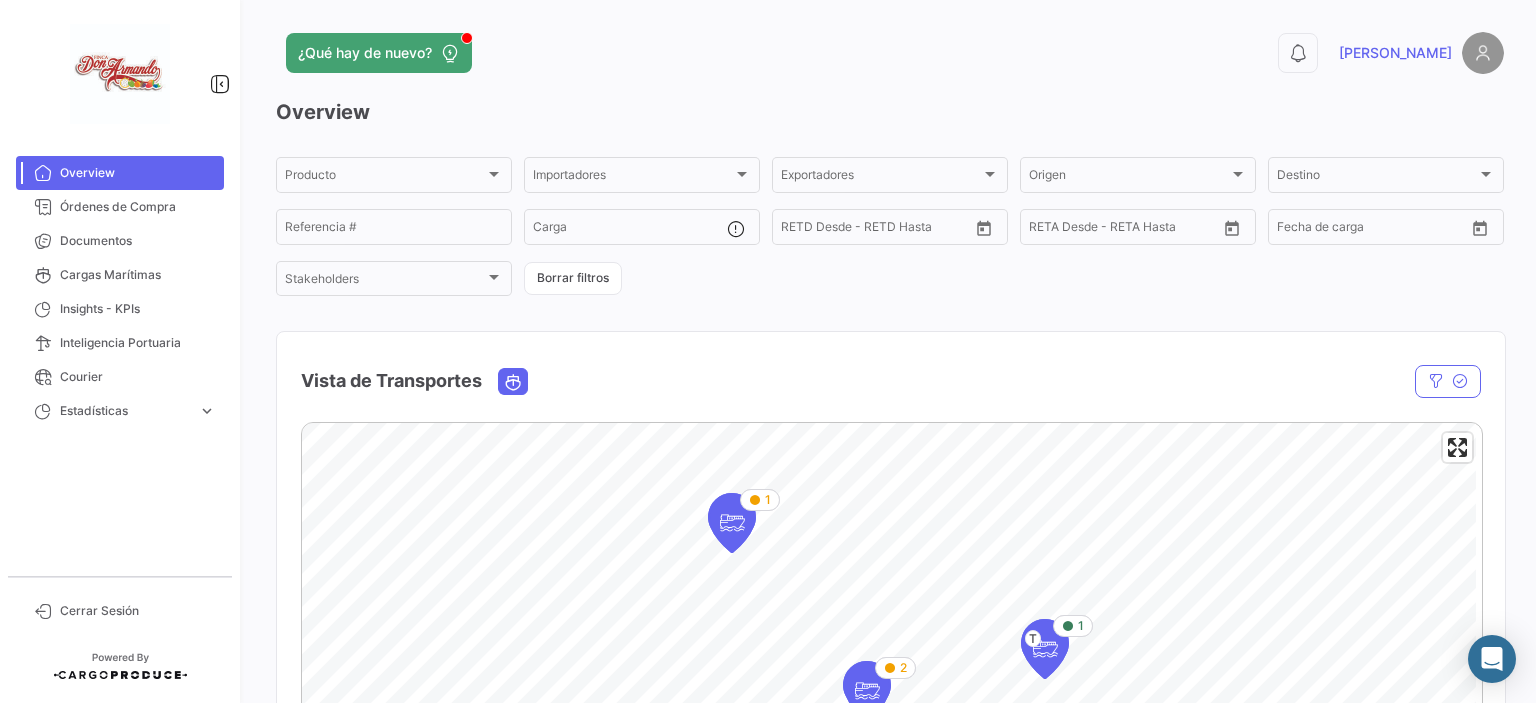 click 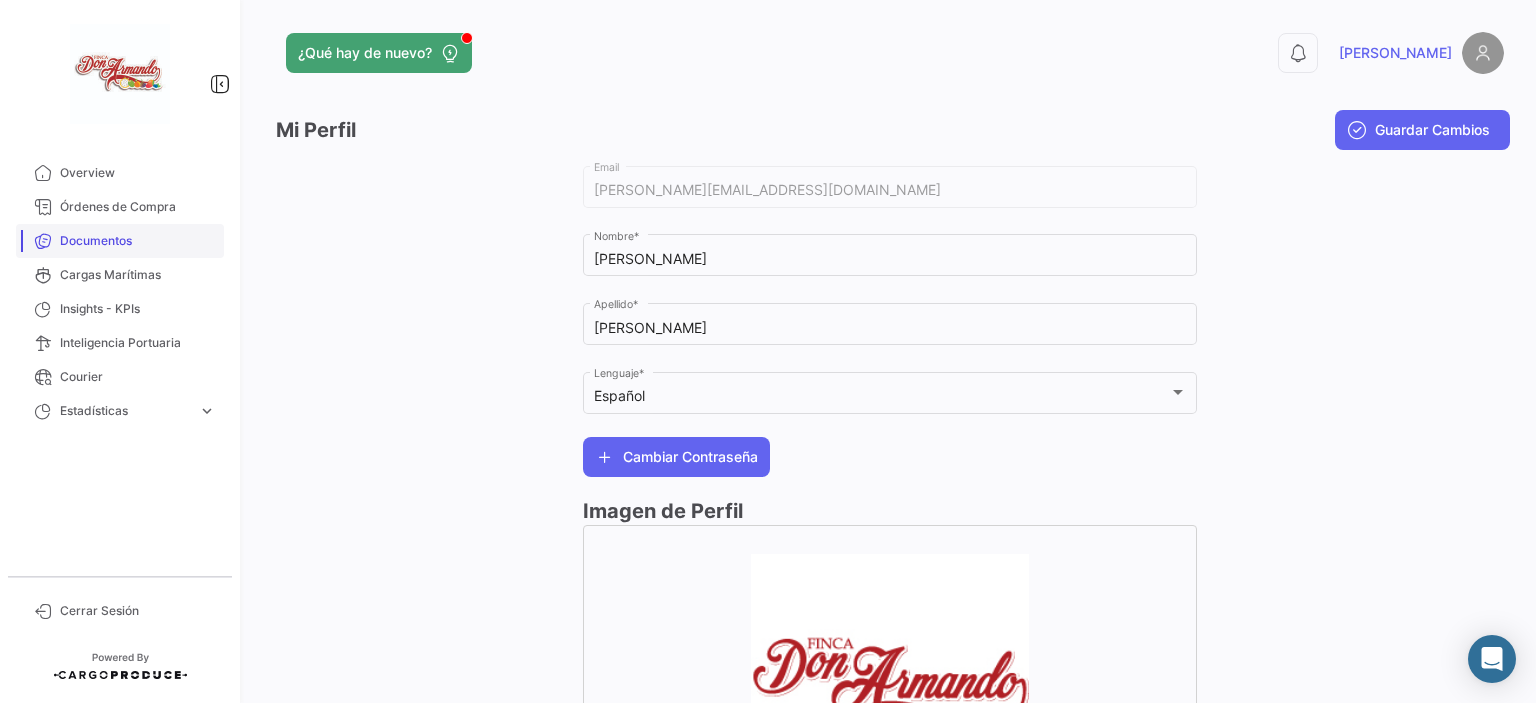 click on "Documentos" at bounding box center [138, 241] 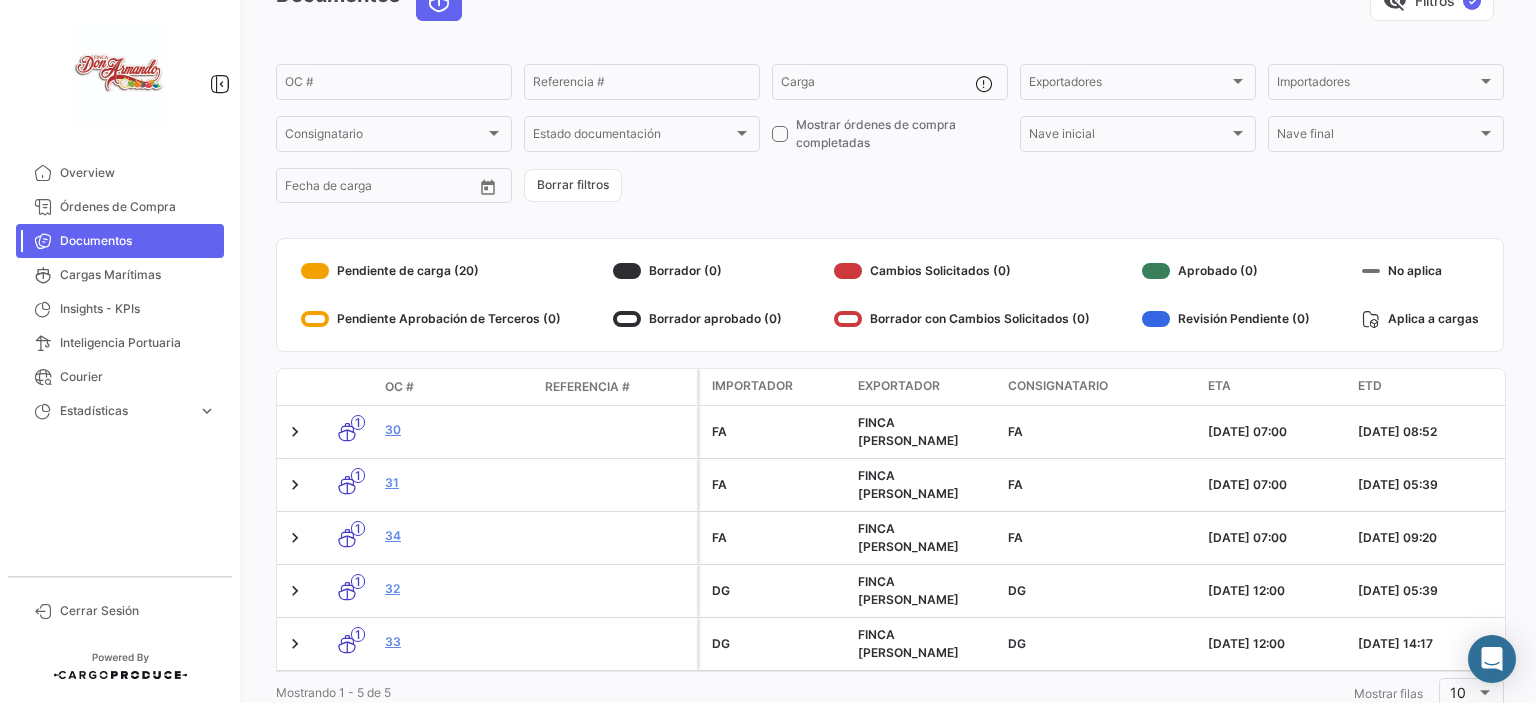 scroll, scrollTop: 191, scrollLeft: 0, axis: vertical 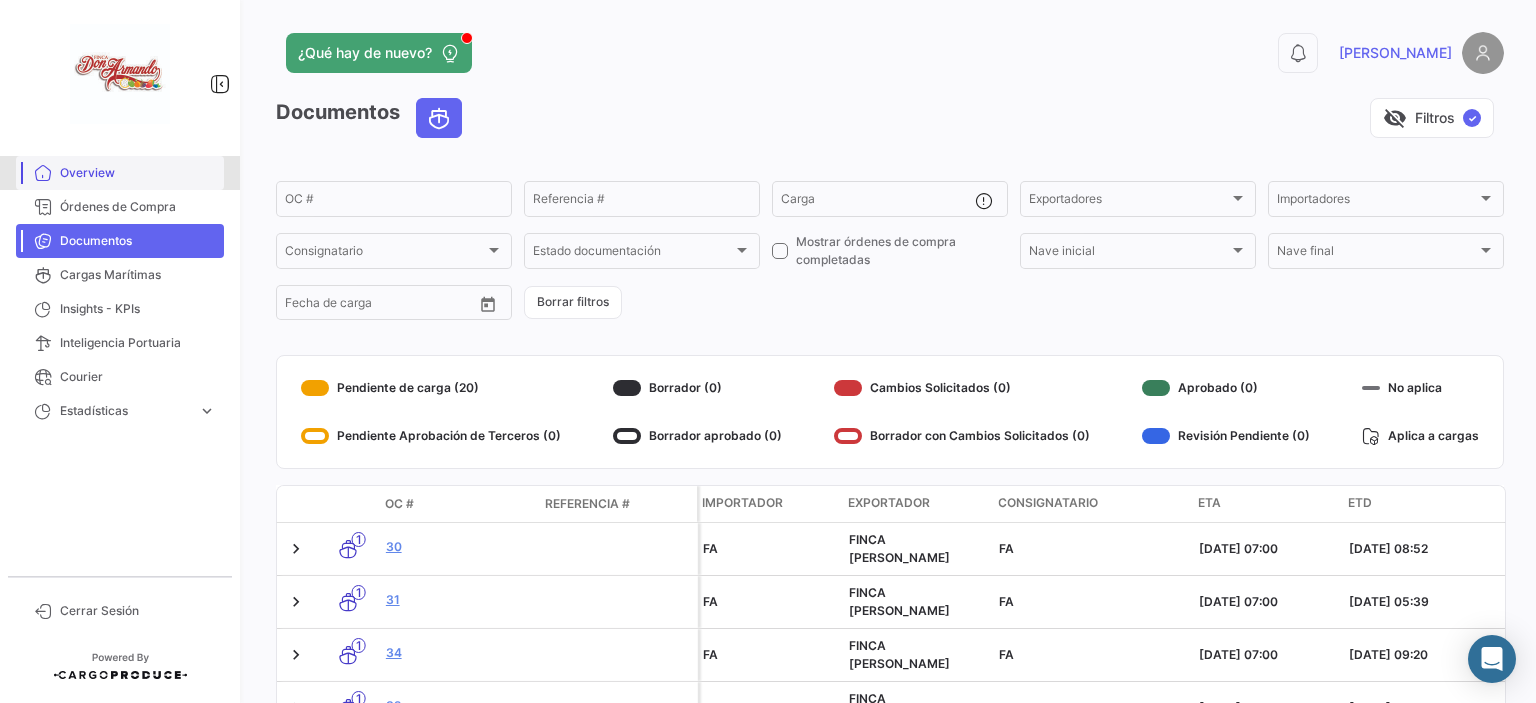 click on "Overview" at bounding box center [138, 173] 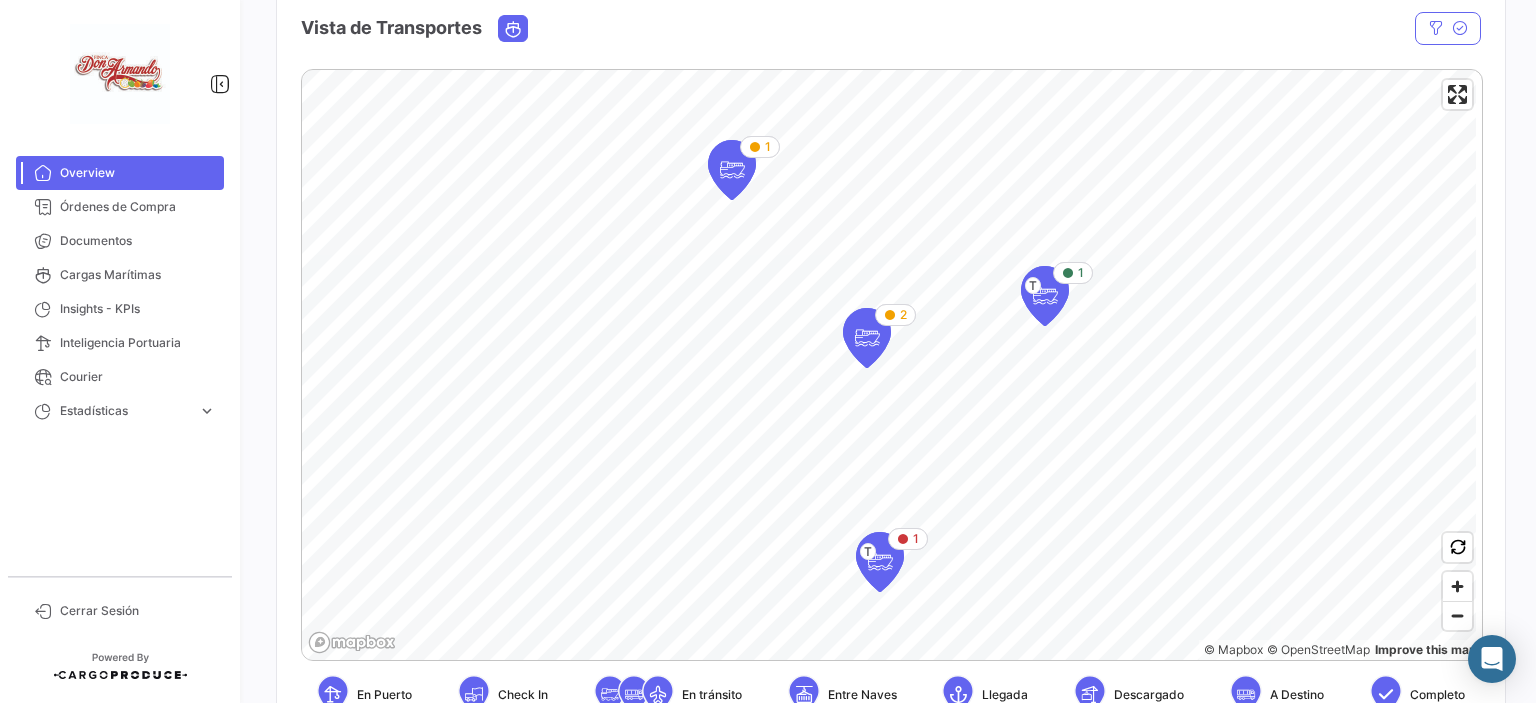 scroll, scrollTop: 349, scrollLeft: 0, axis: vertical 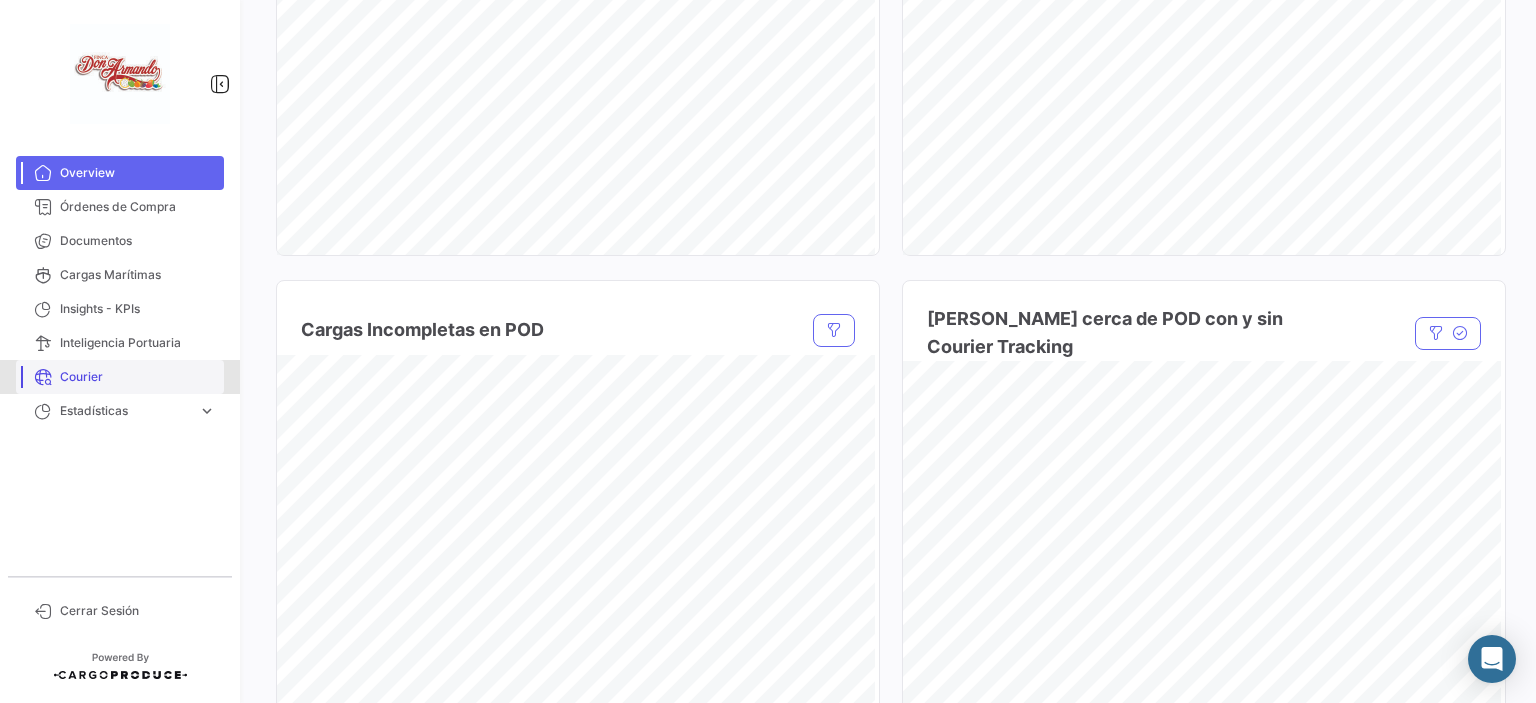 click on "Courier" at bounding box center (120, 377) 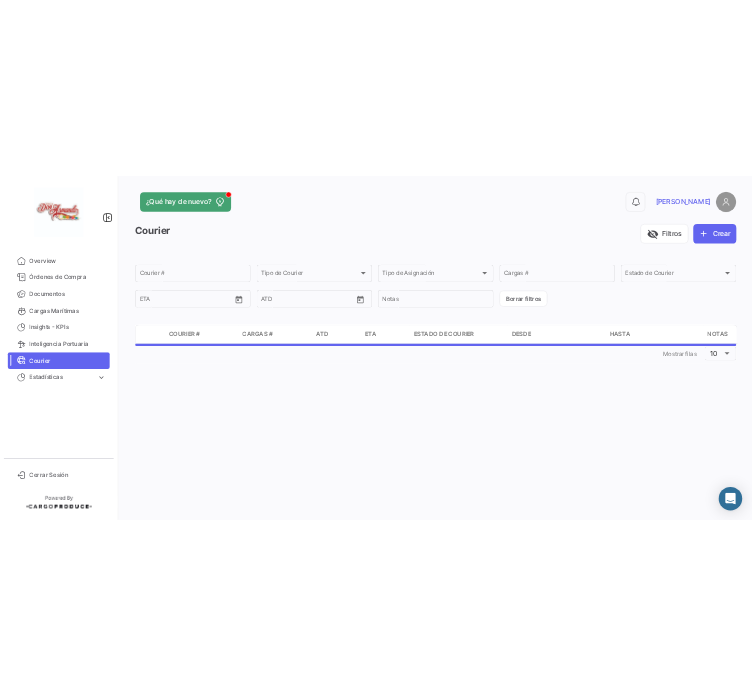 scroll, scrollTop: 0, scrollLeft: 0, axis: both 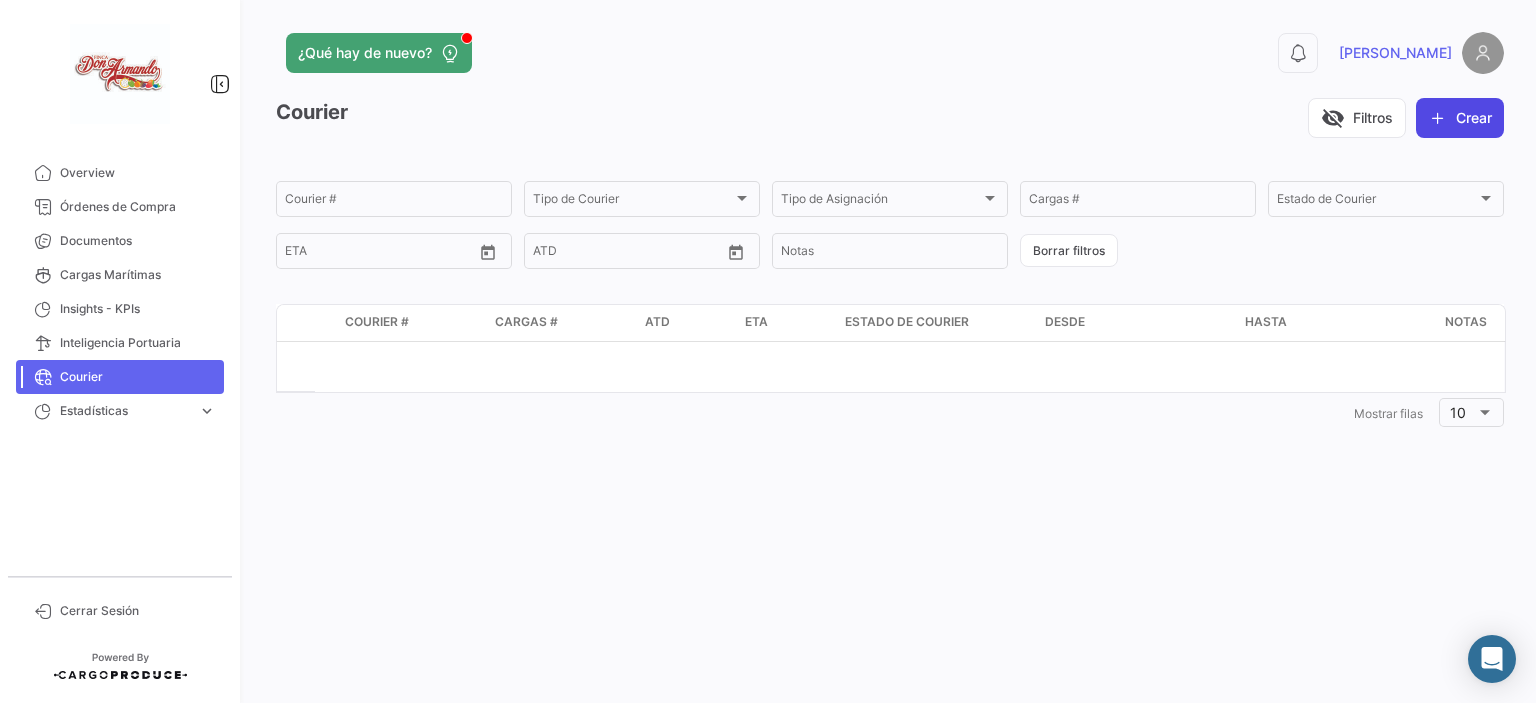 click on "Crear" 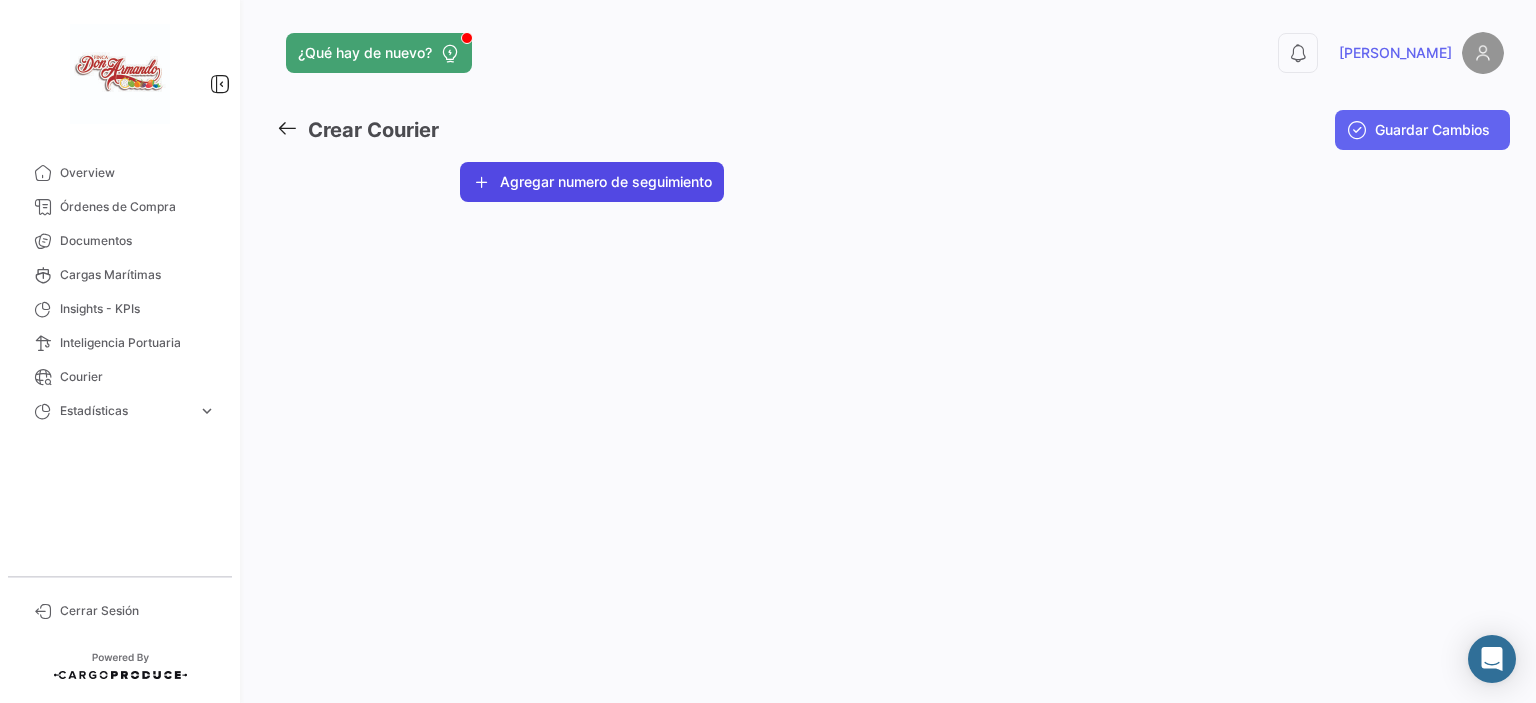 click on "Agregar numero de seguimiento" 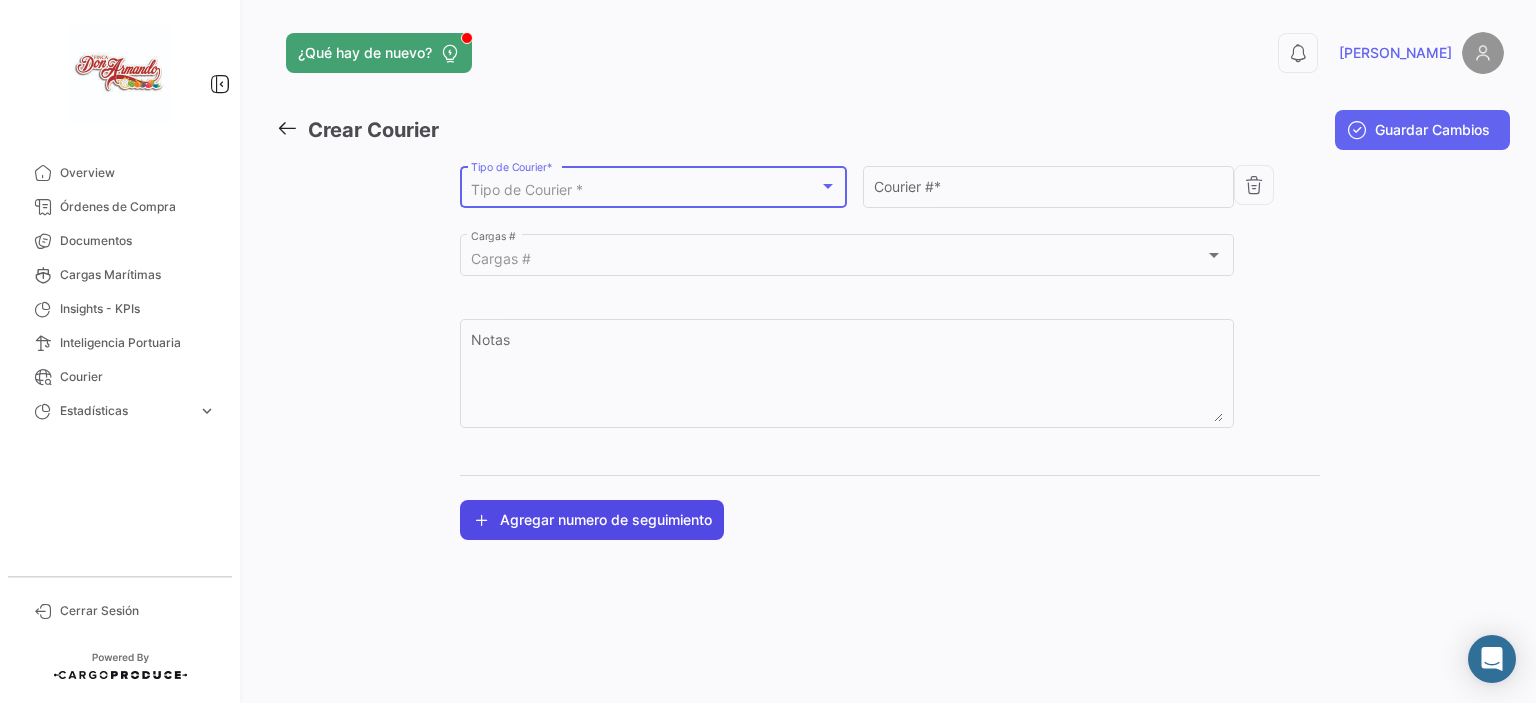click on "Tipo de Courier *" at bounding box center (527, 189) 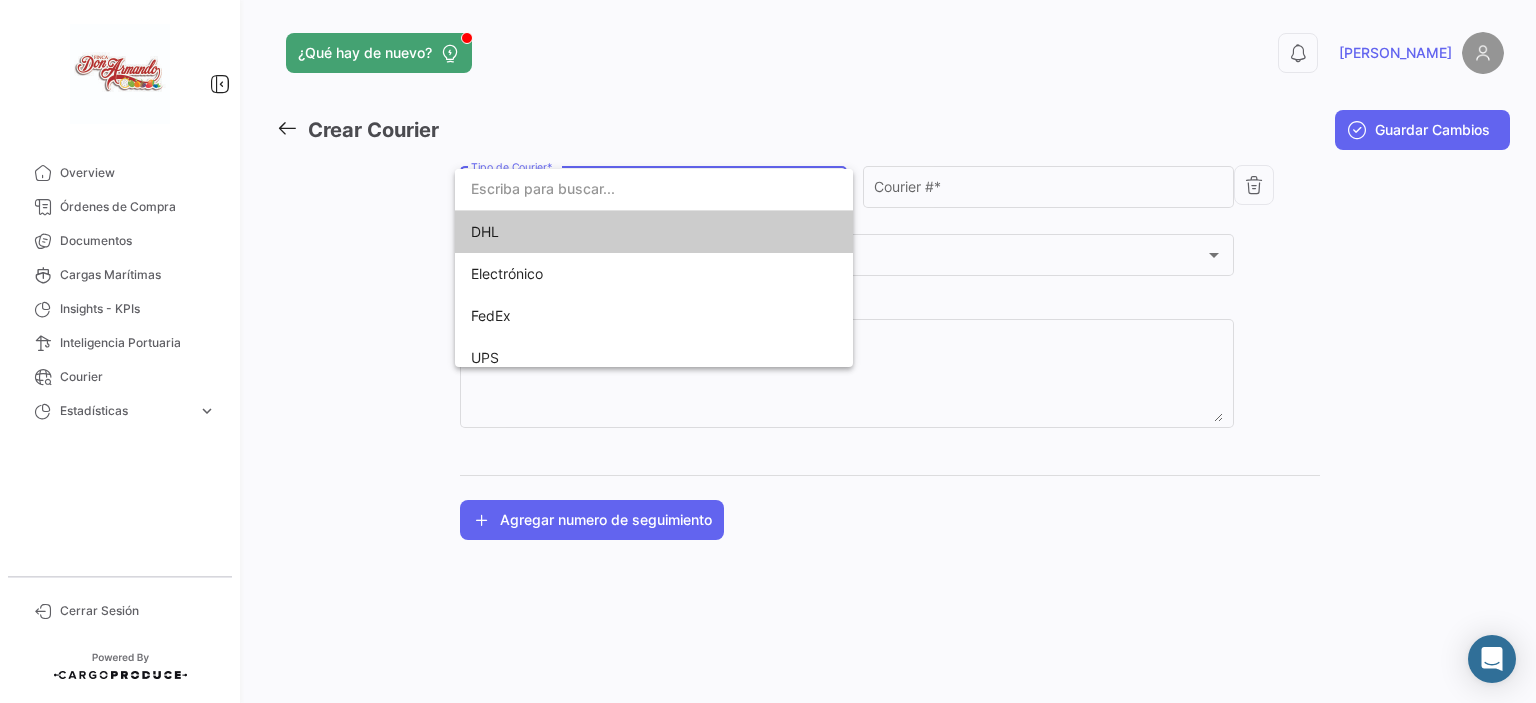 click on "DHL" at bounding box center (611, 232) 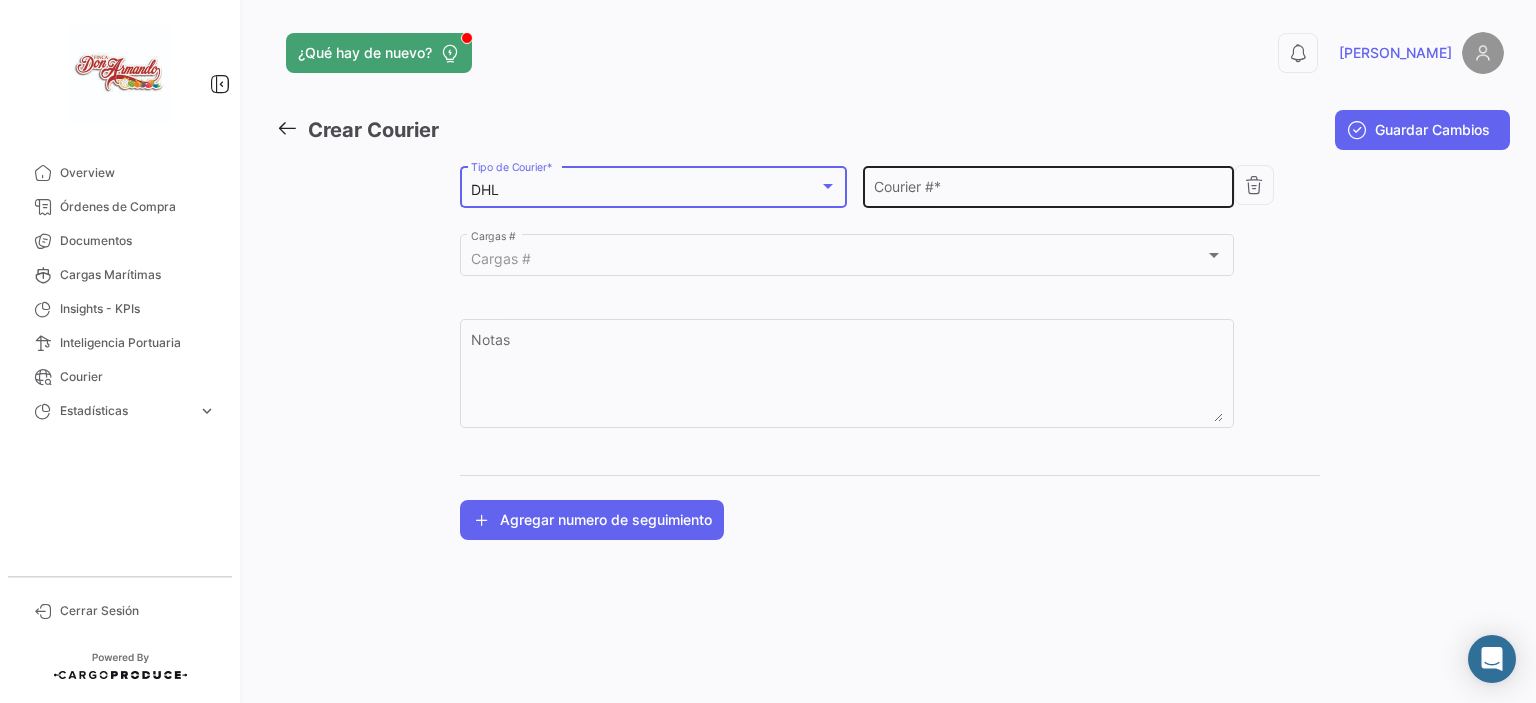 click on "Courier #  *" 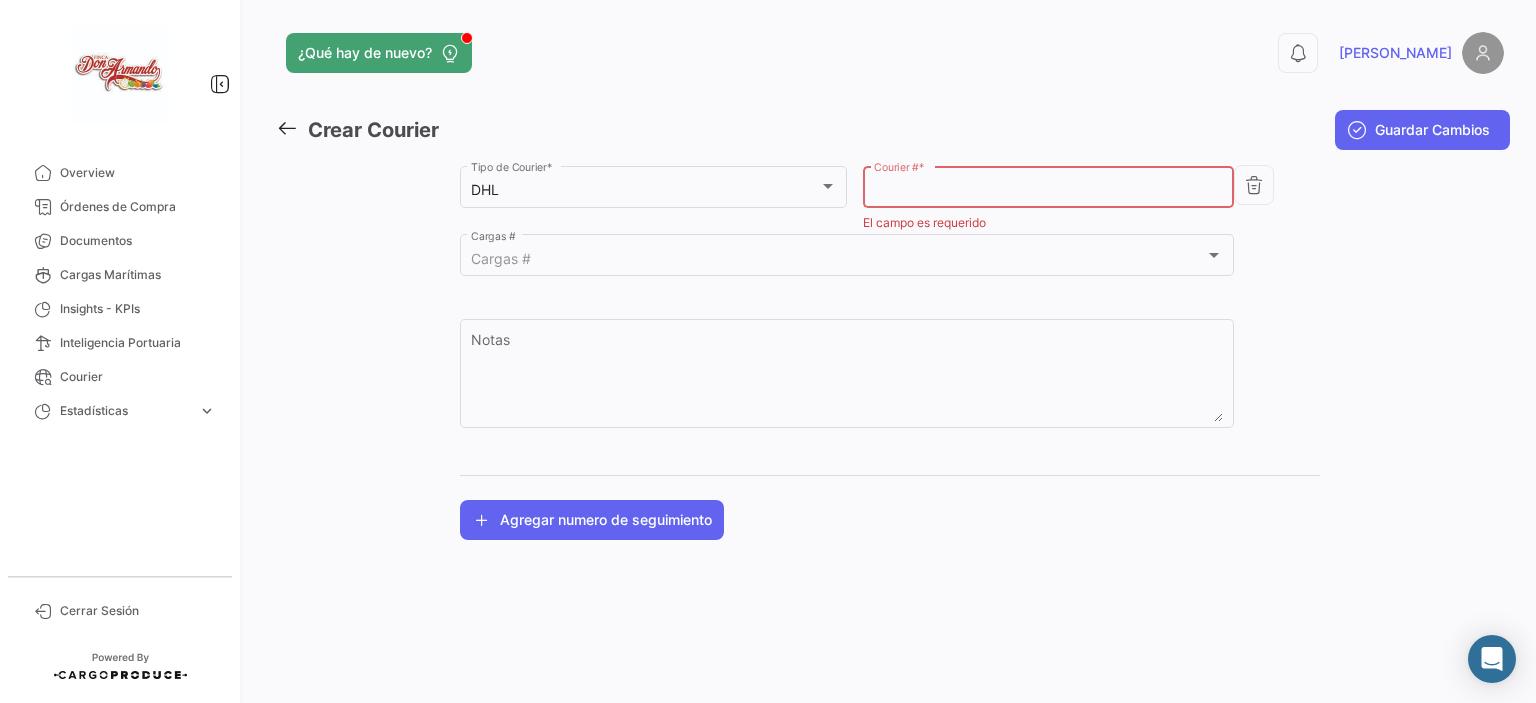 paste on "8911598581" 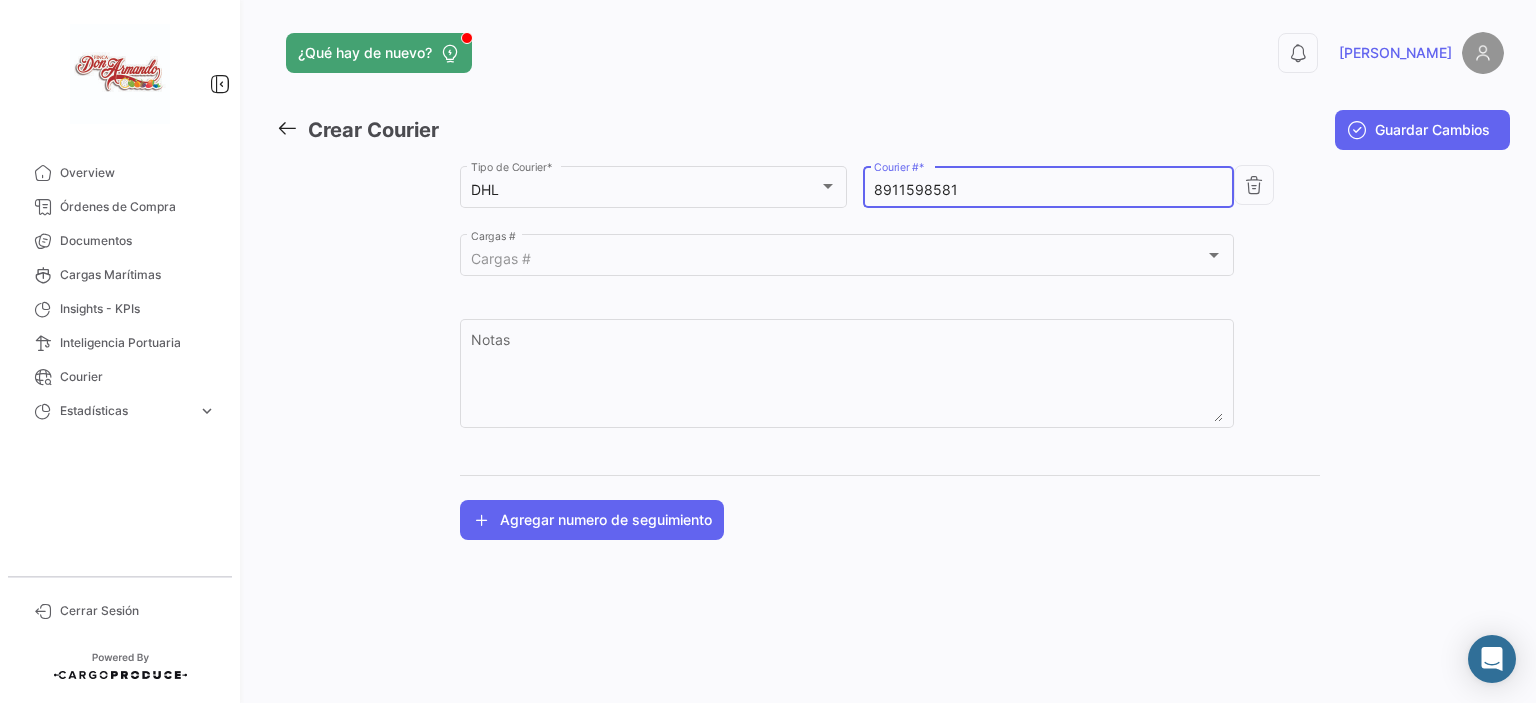 type on "8911598581" 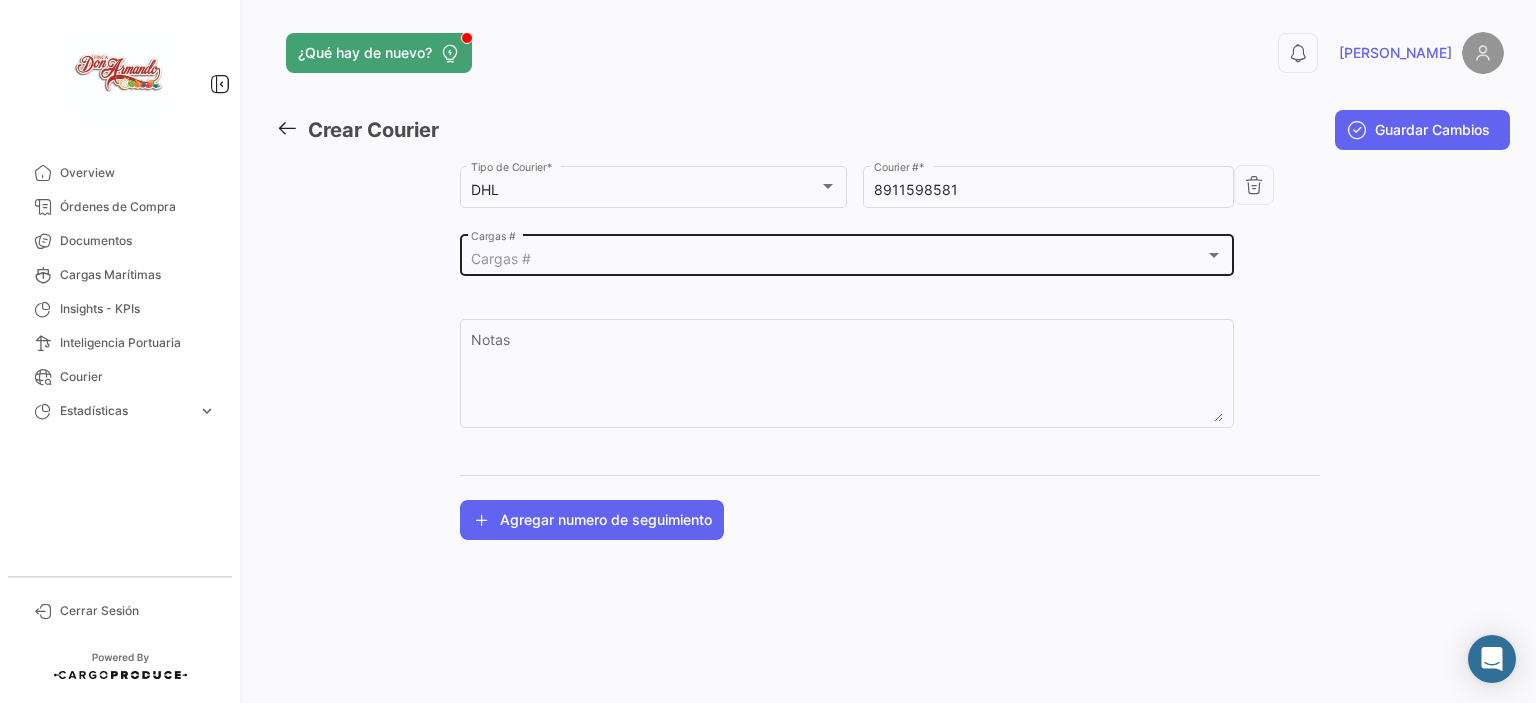 click on "Cargas #  Cargas #" 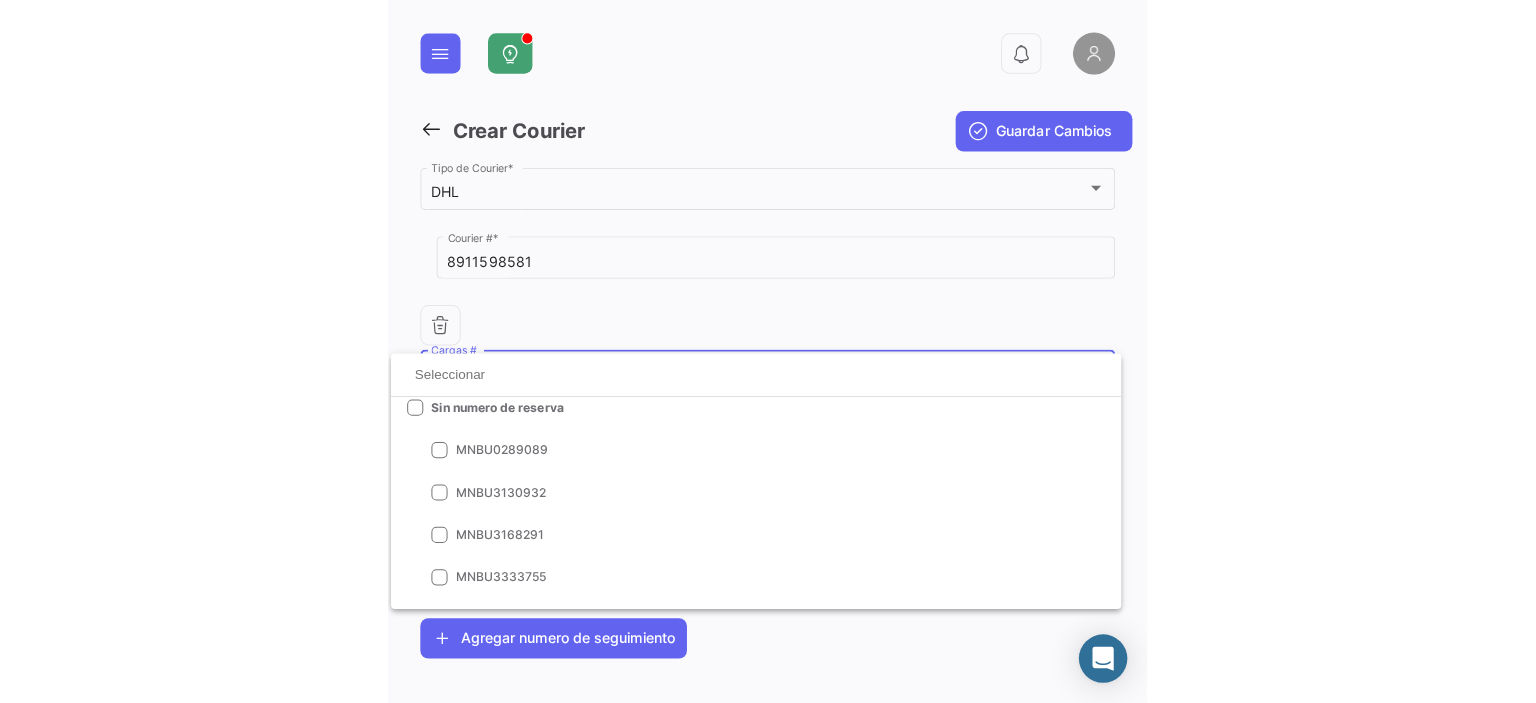 scroll, scrollTop: 84, scrollLeft: 0, axis: vertical 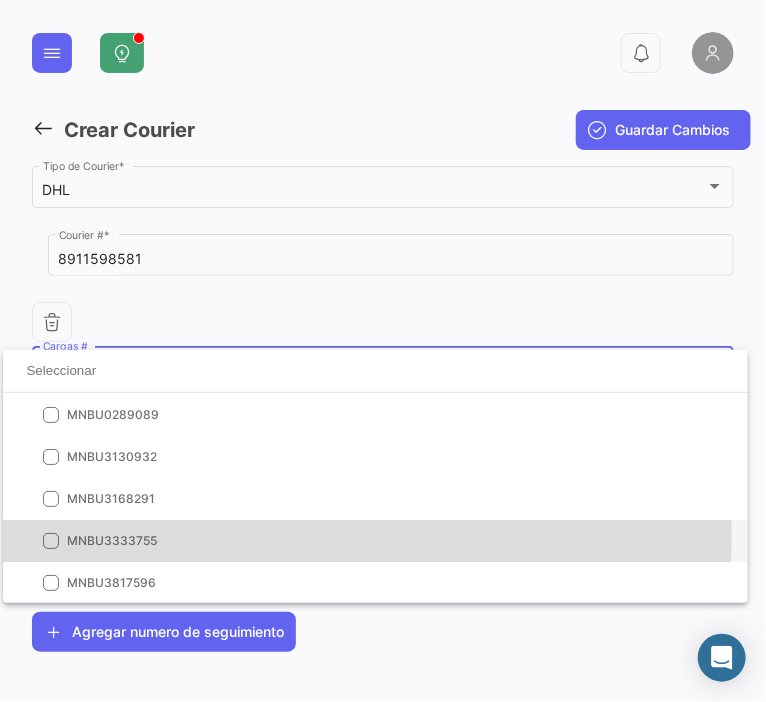 click on "MNBU3333755" at bounding box center (207, 541) 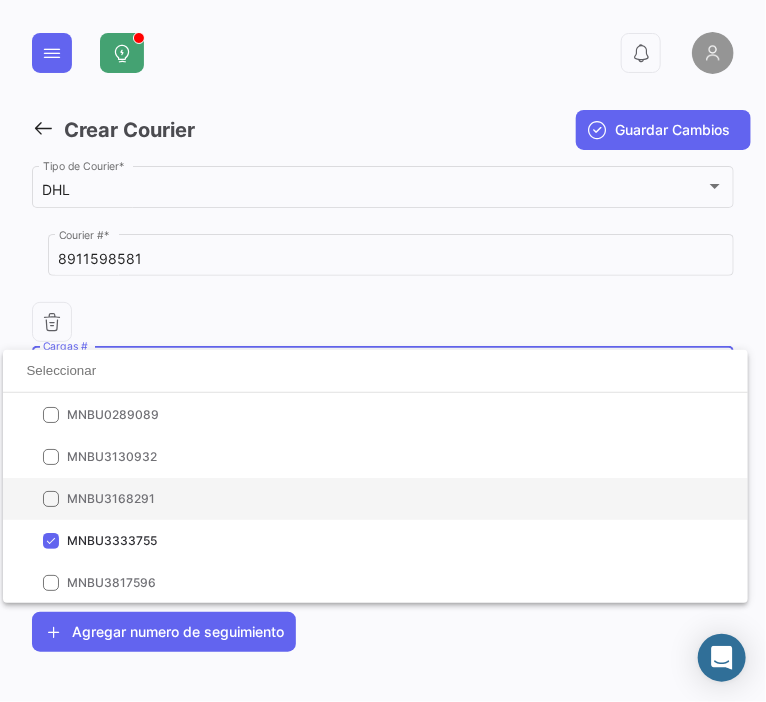 click on "MNBU3168291" at bounding box center (375, 499) 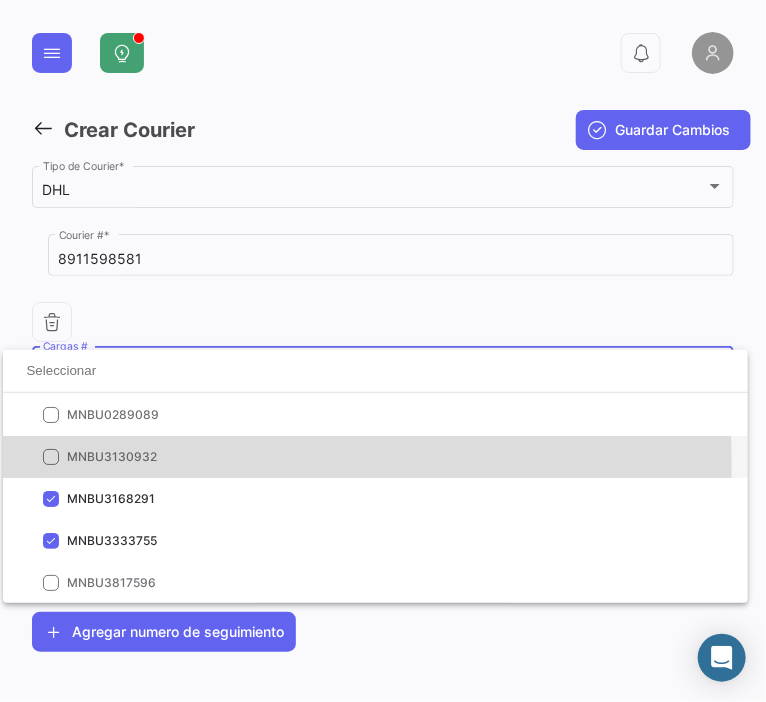 click on "MNBU3130932" at bounding box center (207, 457) 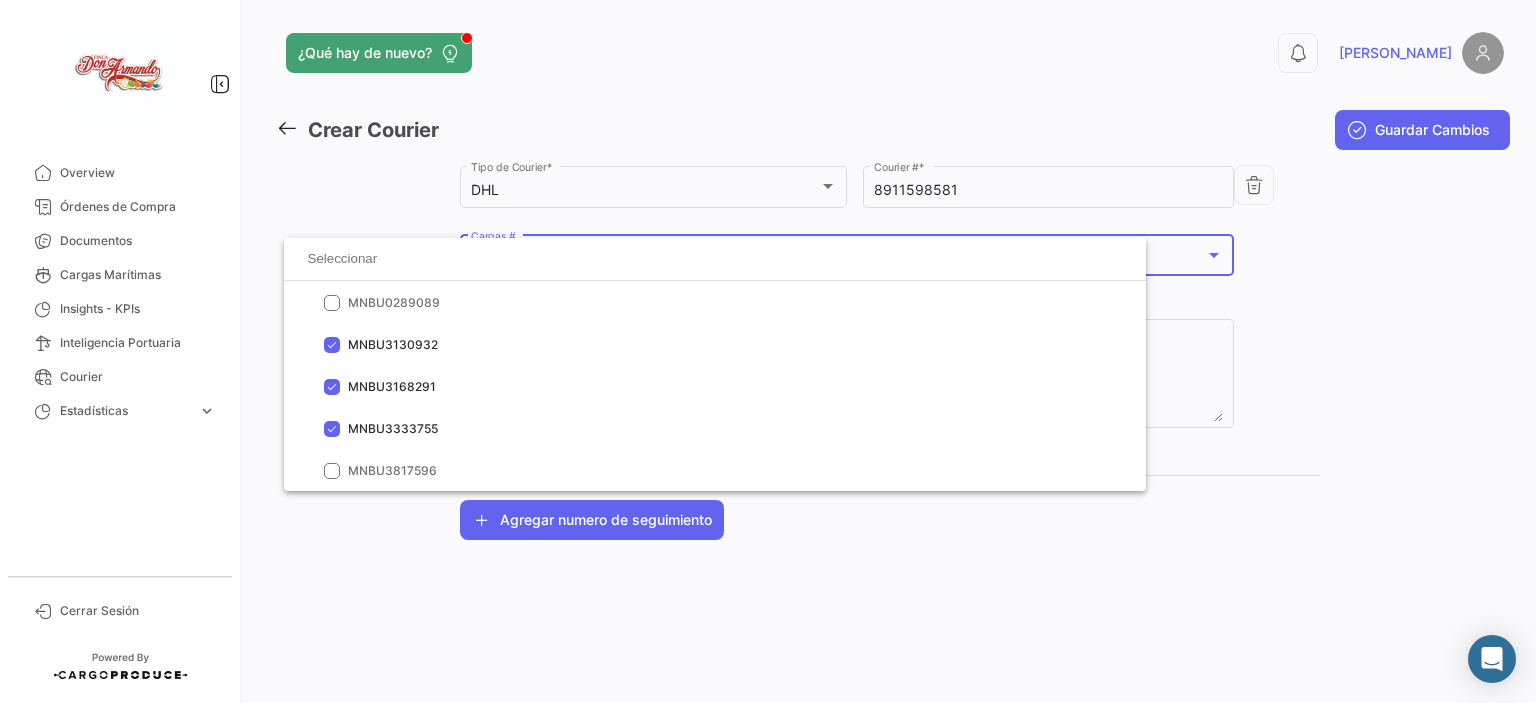 click at bounding box center (768, 351) 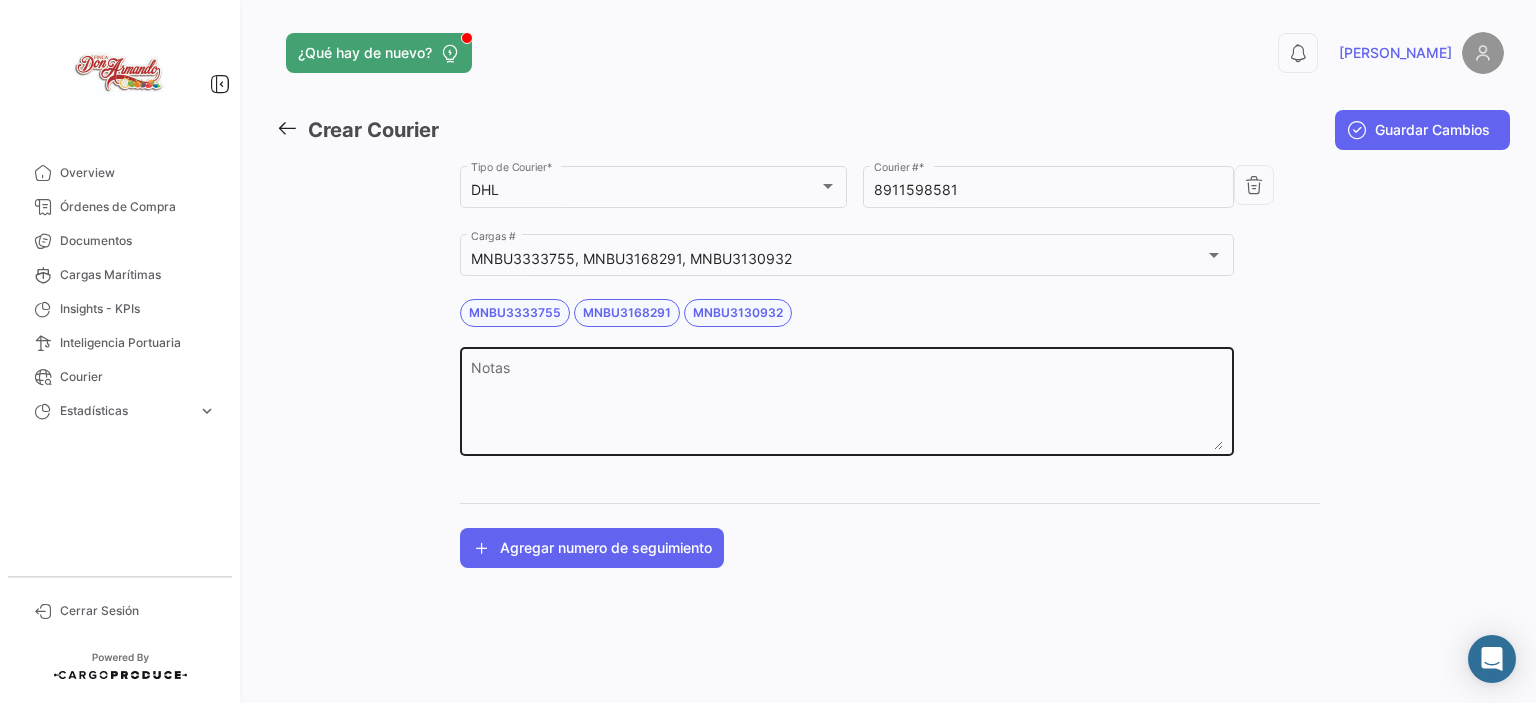 click on "Notas" at bounding box center [847, 406] 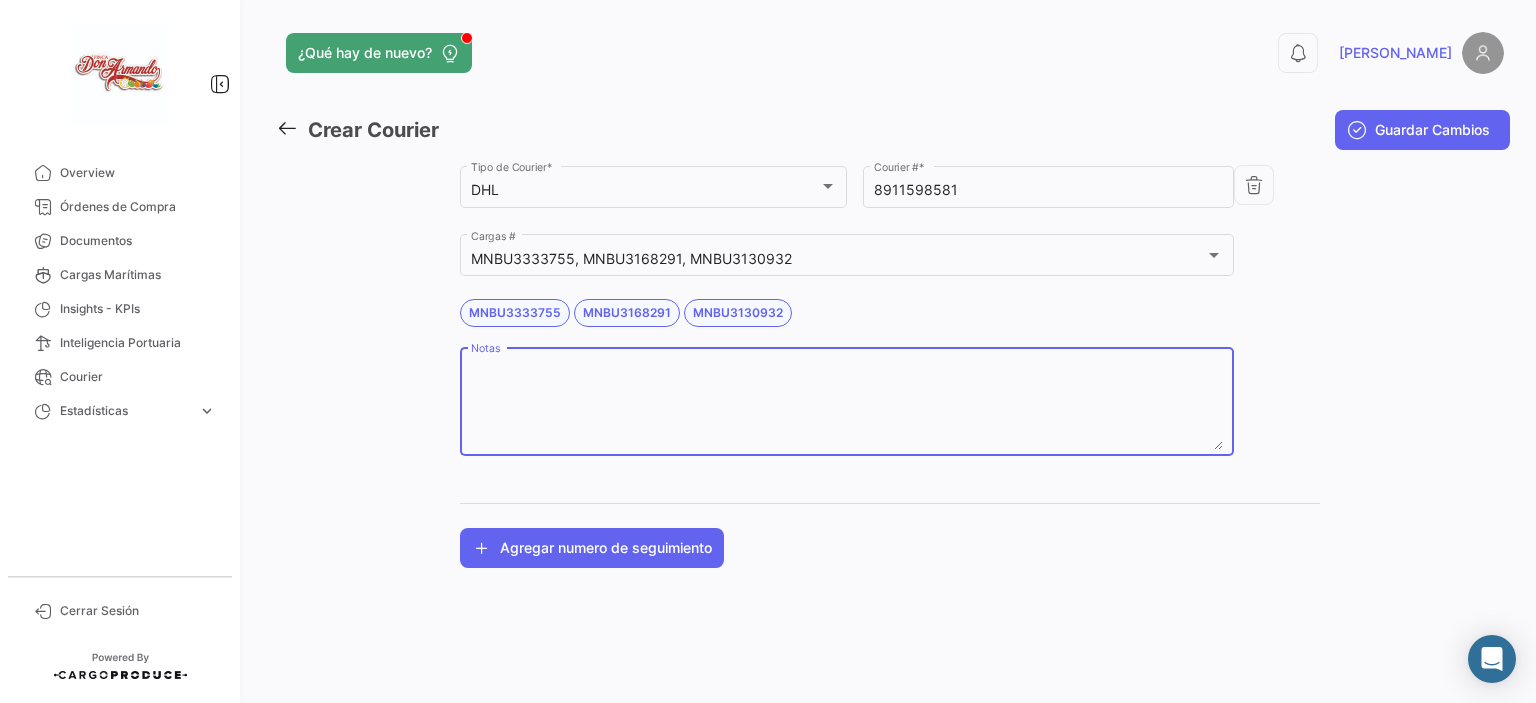type on "F" 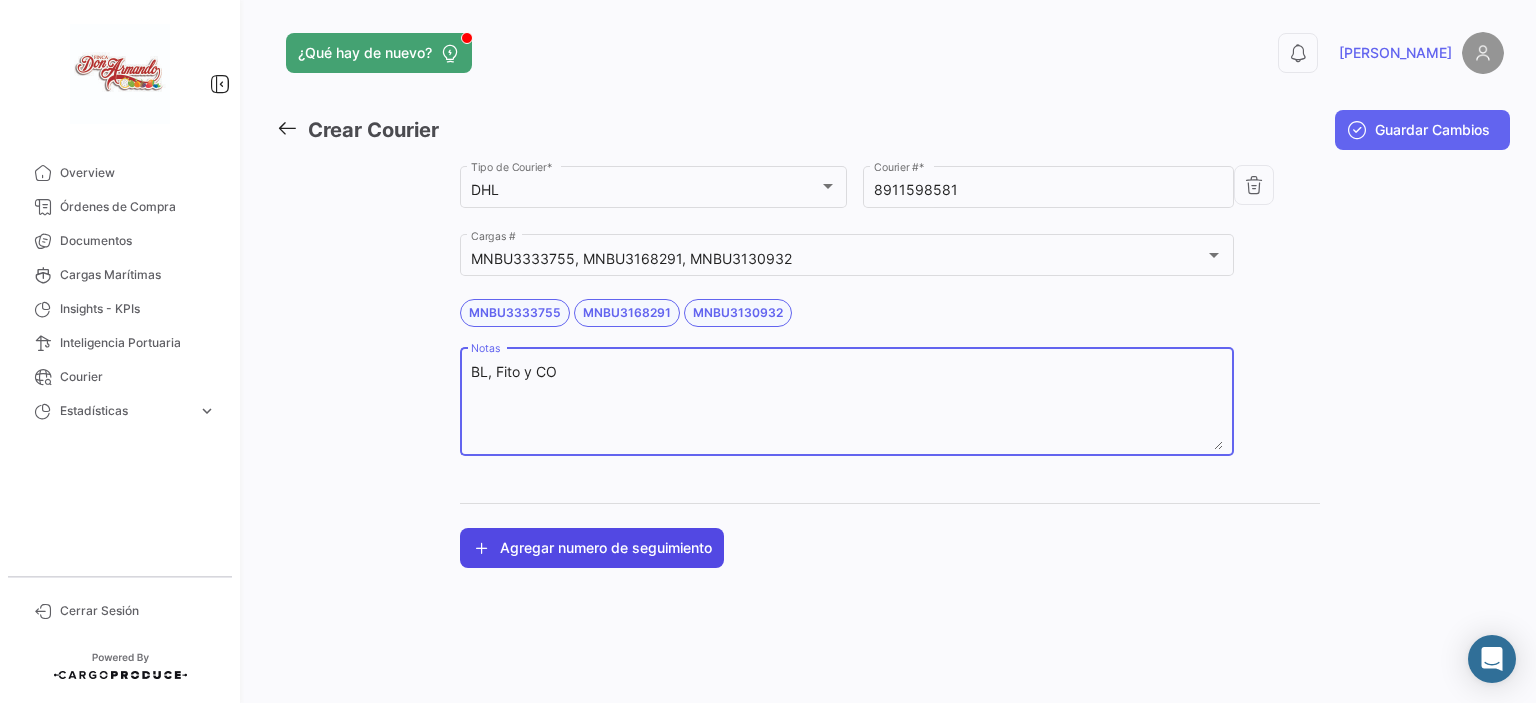 type on "BL, Fito y CO" 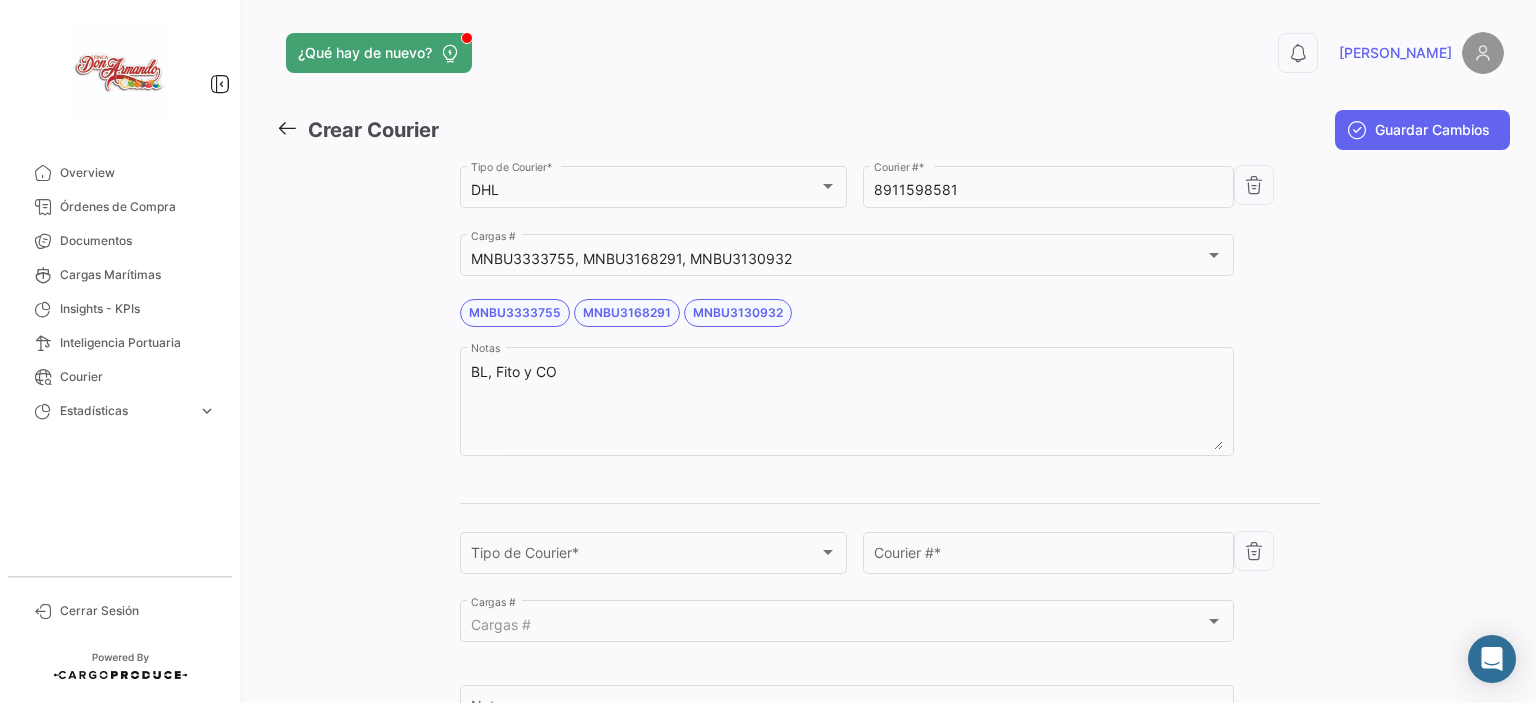 drag, startPoint x: 1527, startPoint y: 450, endPoint x: 1535, endPoint y: 531, distance: 81.394104 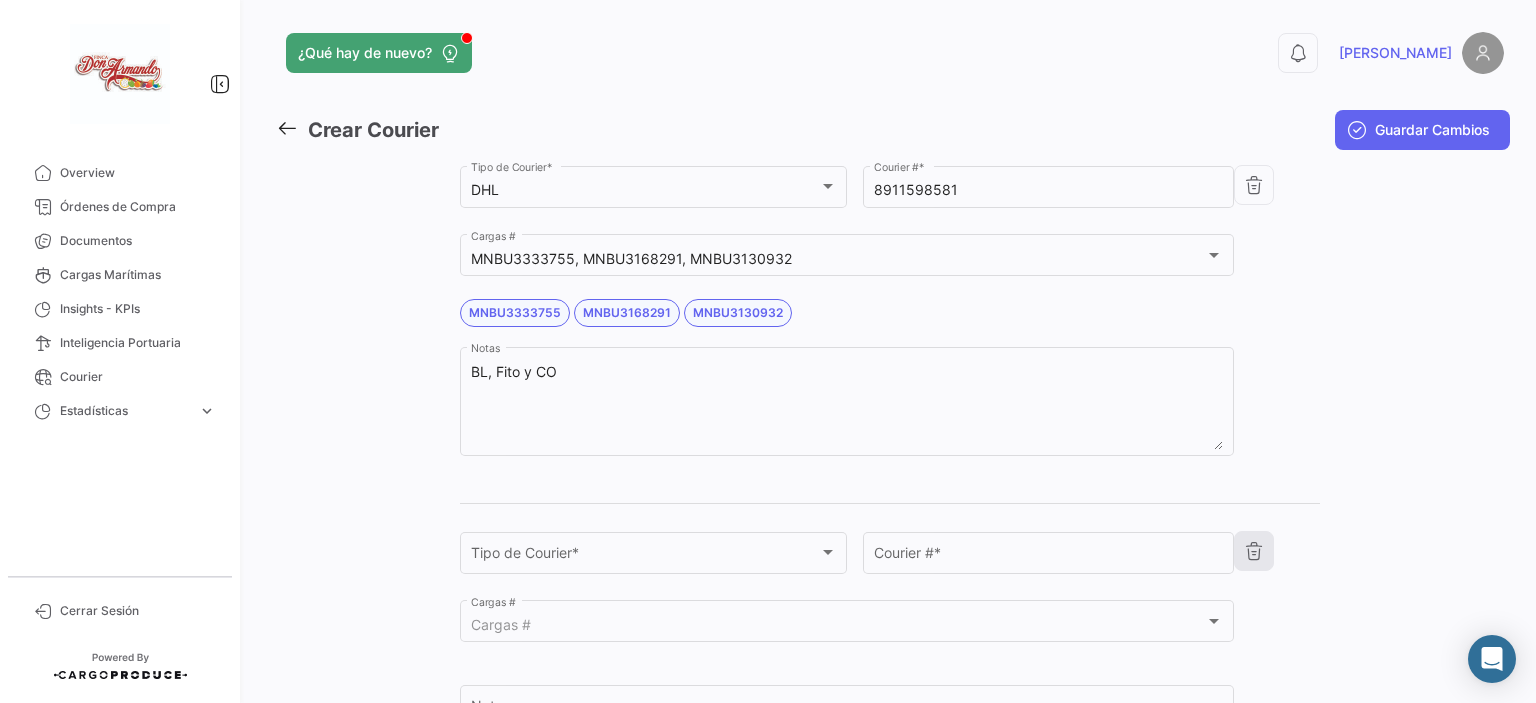 click 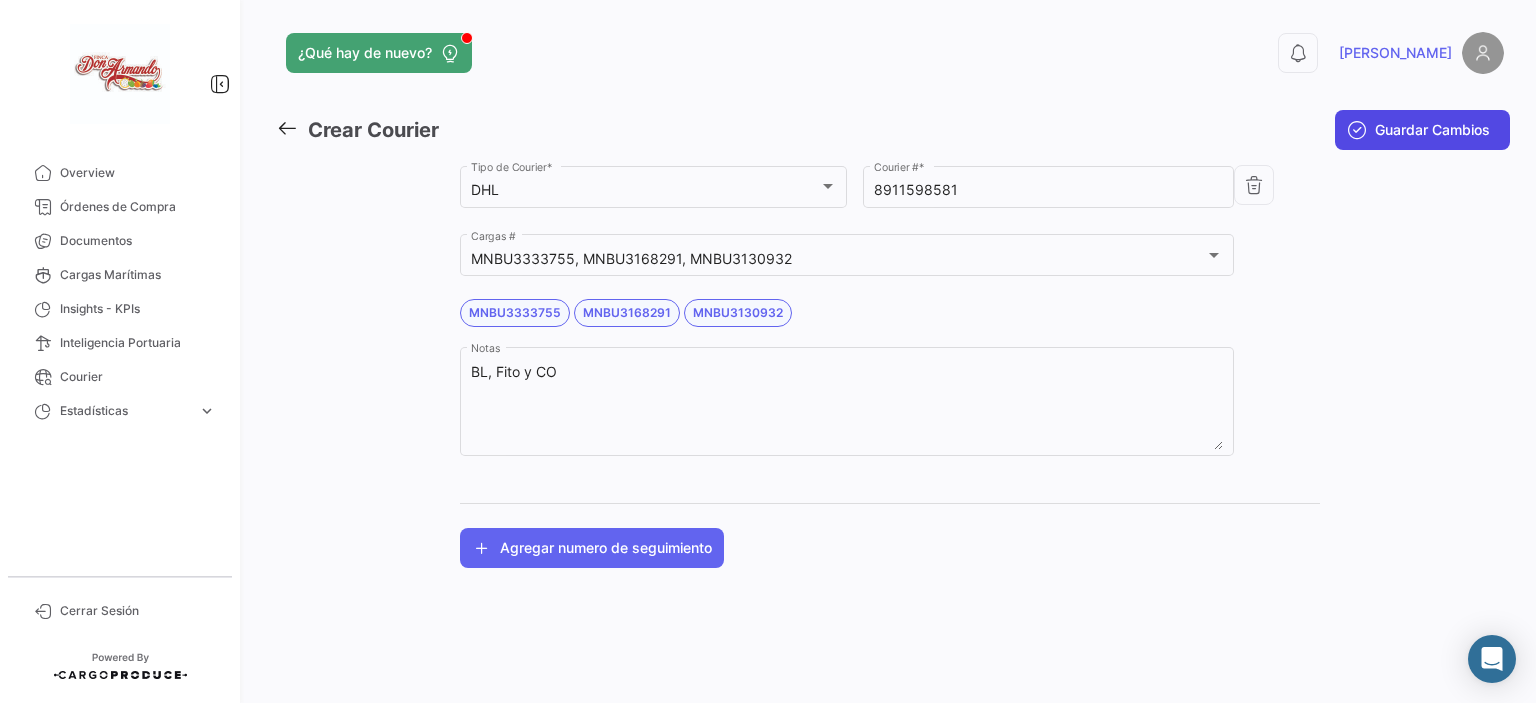 click on "Guardar Cambios" 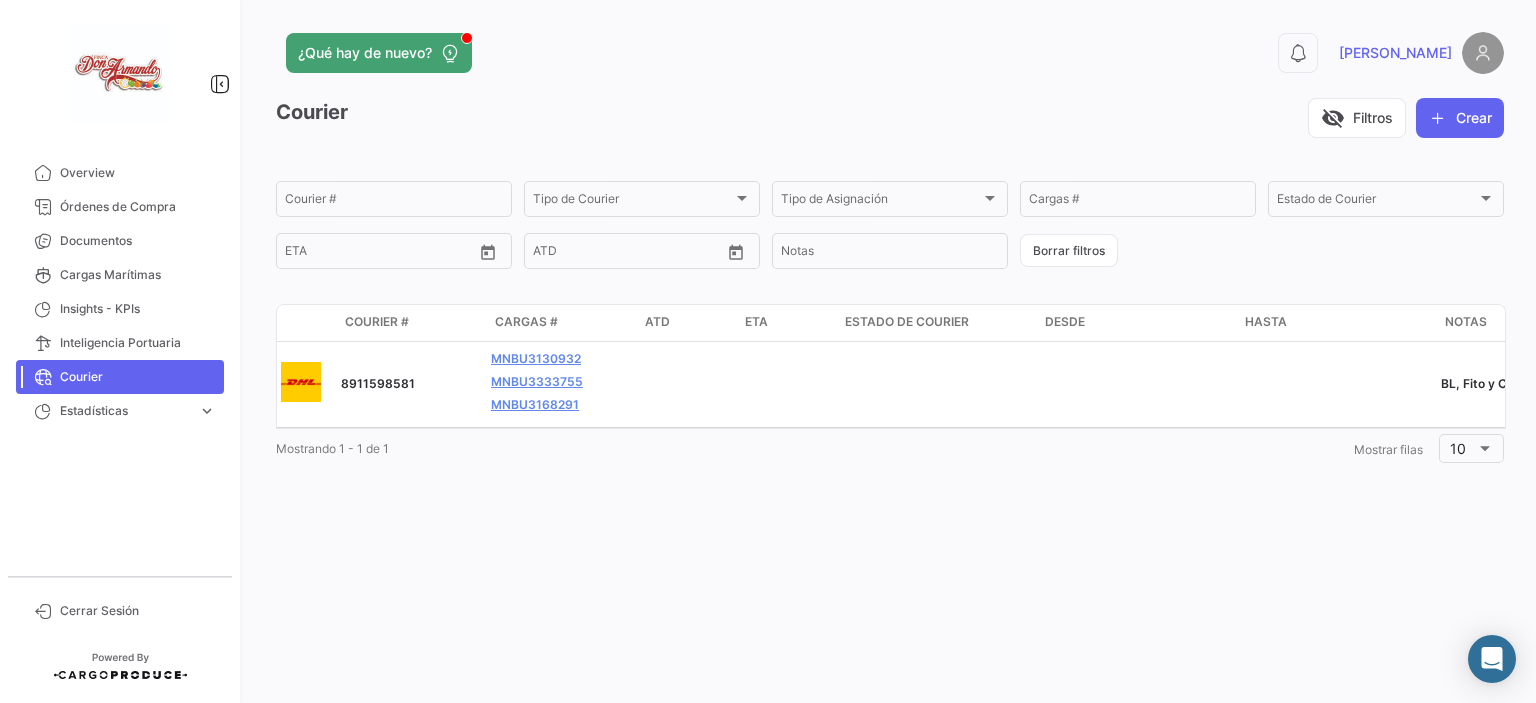 scroll, scrollTop: 0, scrollLeft: 0, axis: both 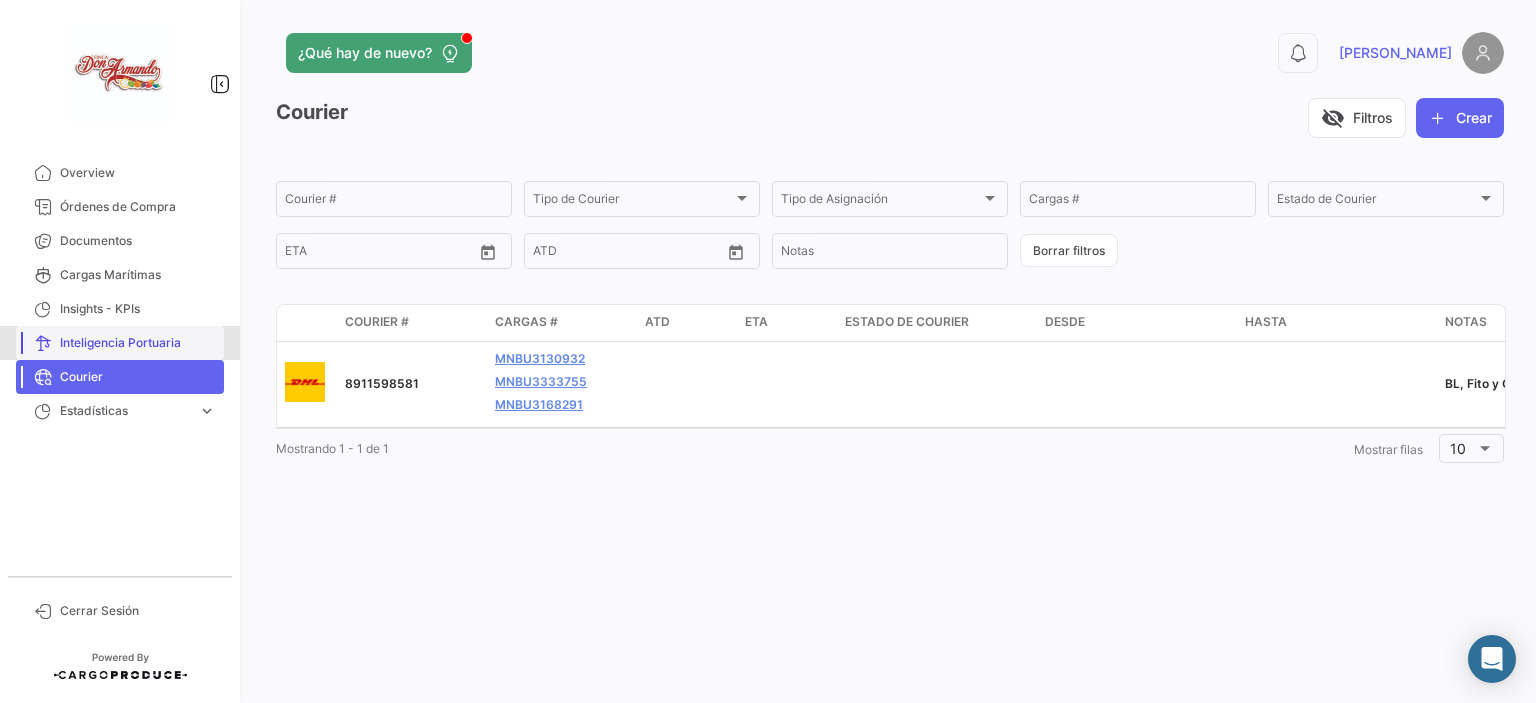 click on "Inteligencia Portuaria" at bounding box center [138, 343] 